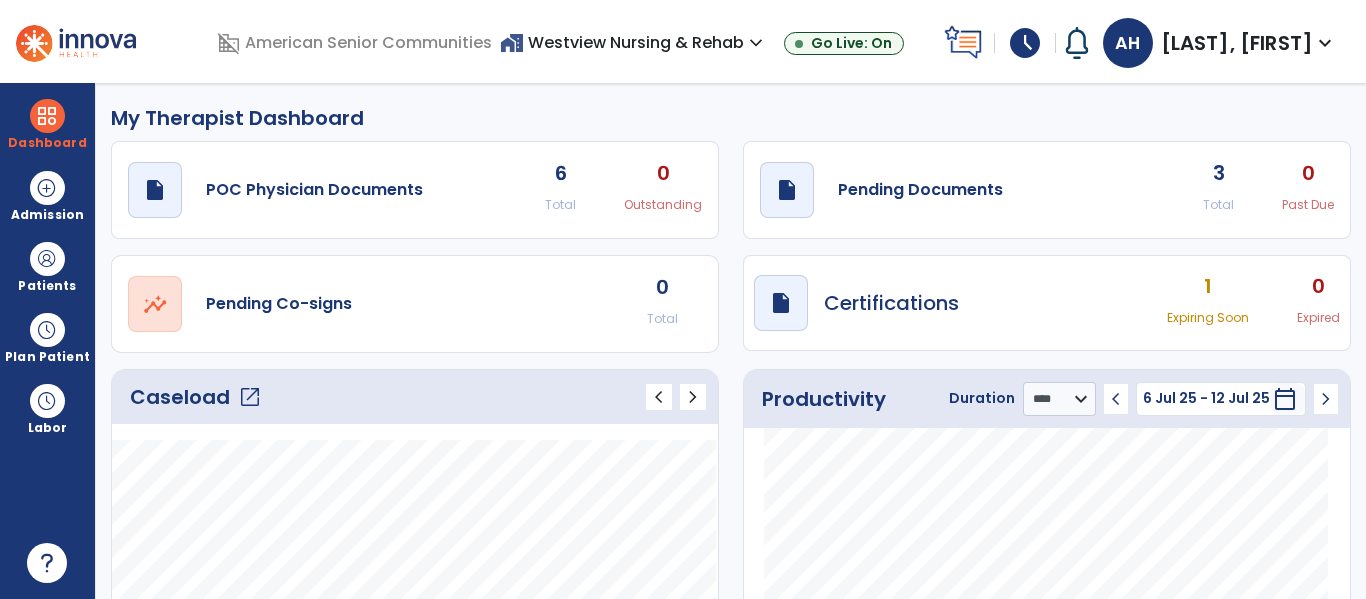 select on "****" 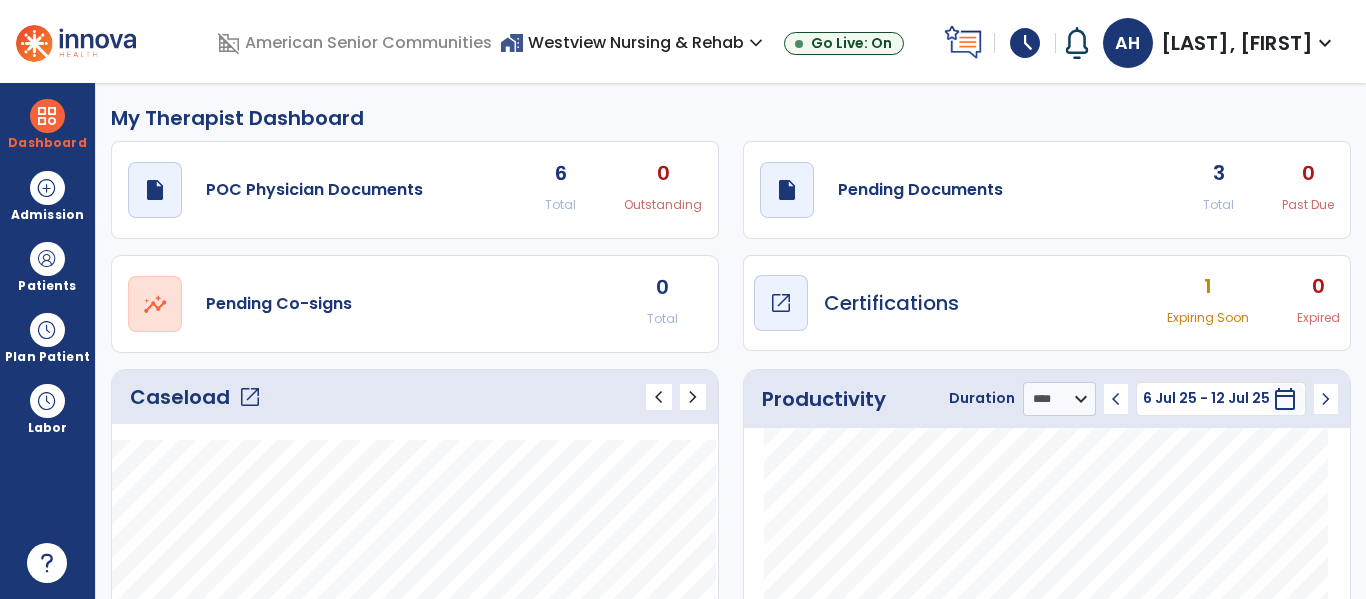 click on "open_in_new" at bounding box center [781, 303] 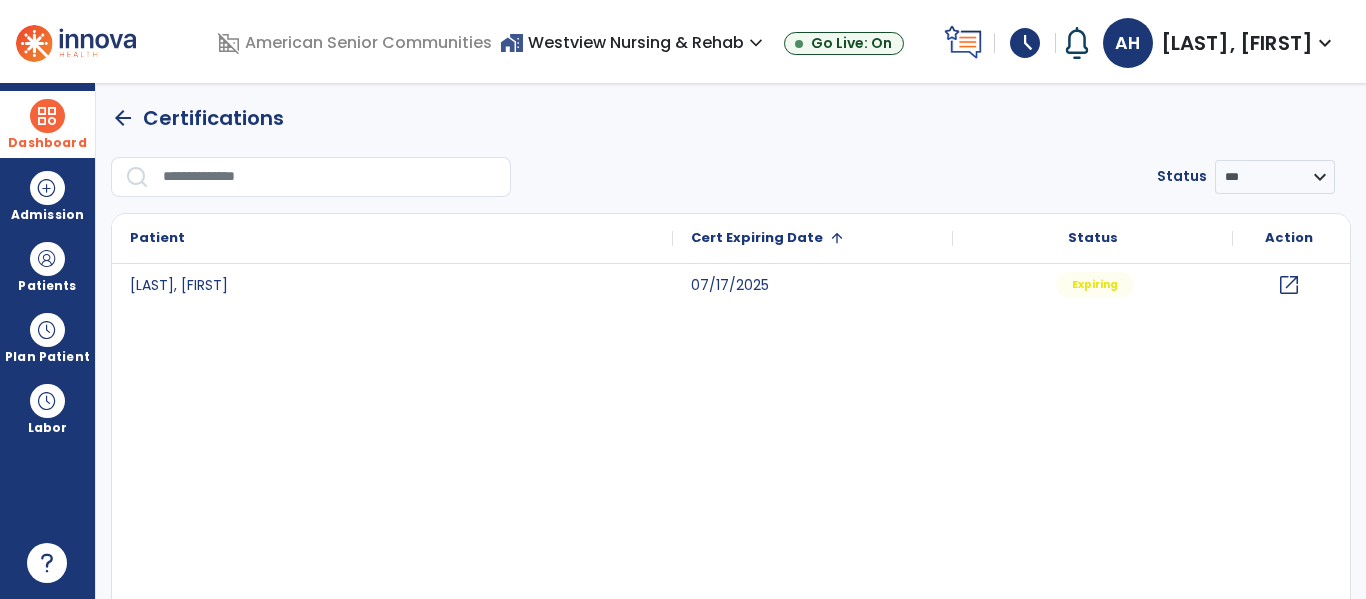 click on "Dashboard" at bounding box center [47, 124] 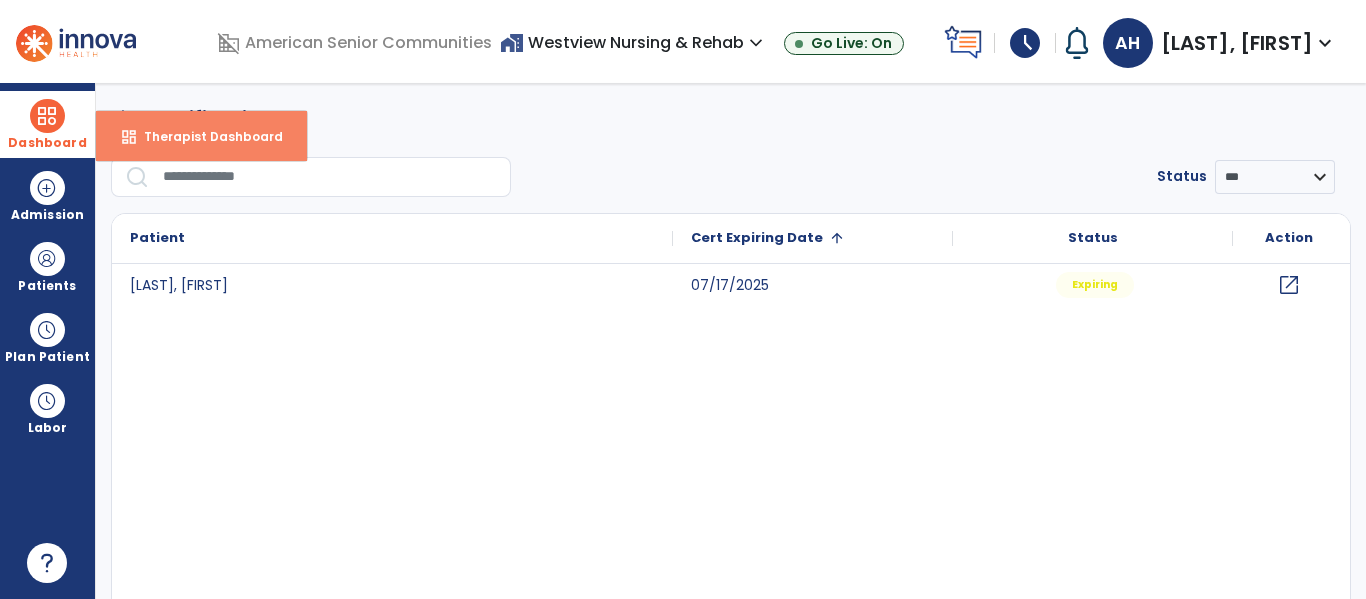 click on "dashboard" at bounding box center (129, 137) 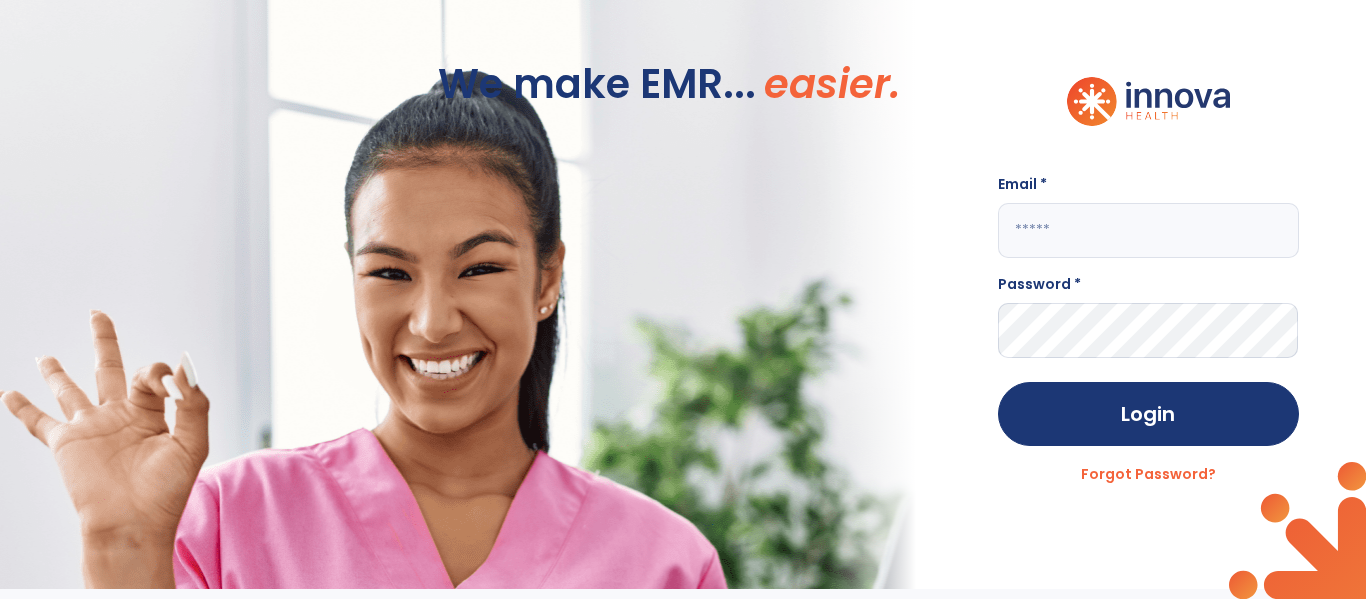 click 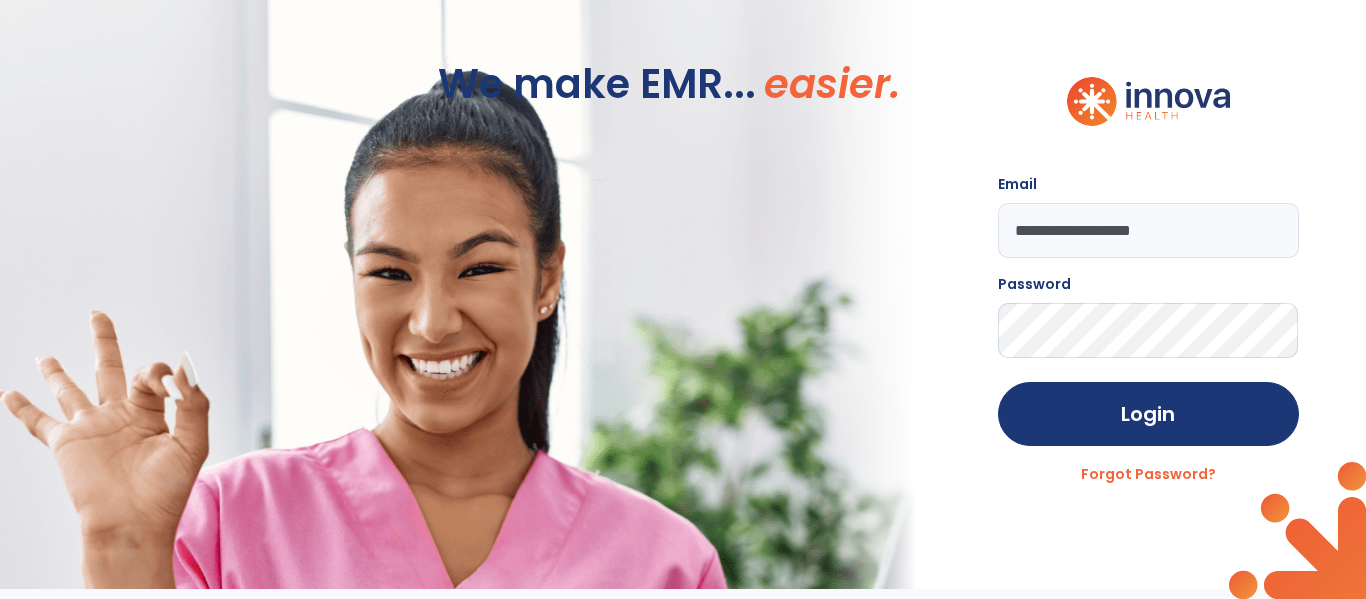 click on "**********" 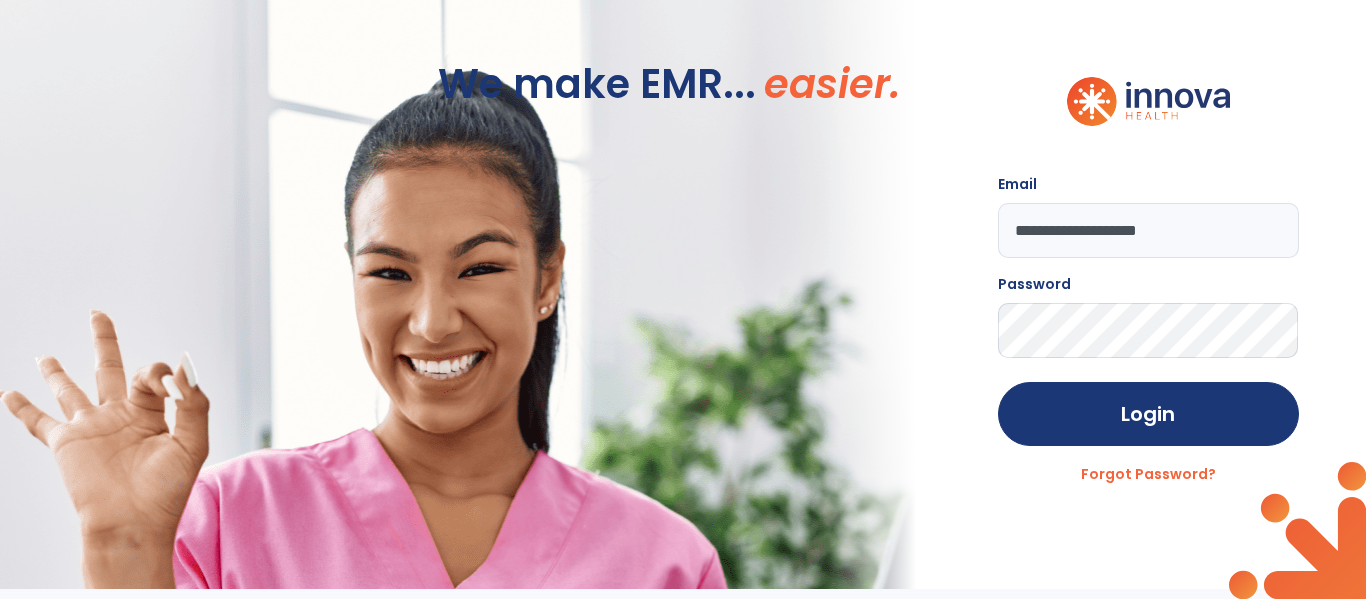 type on "**********" 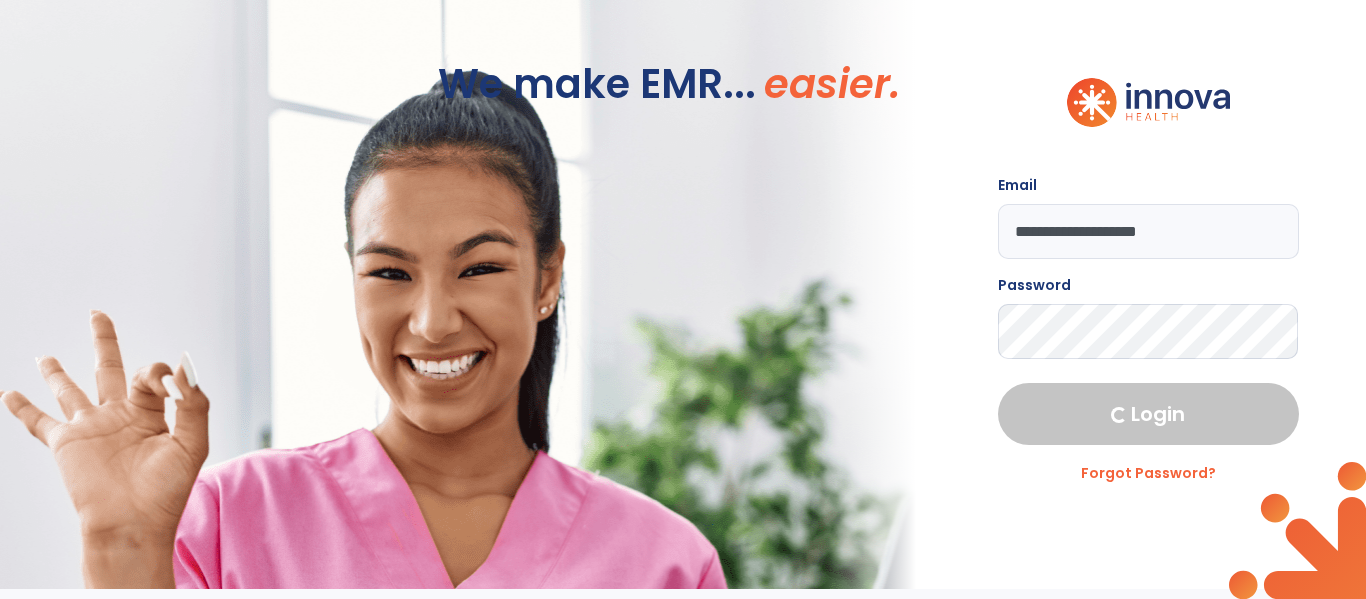 select on "****" 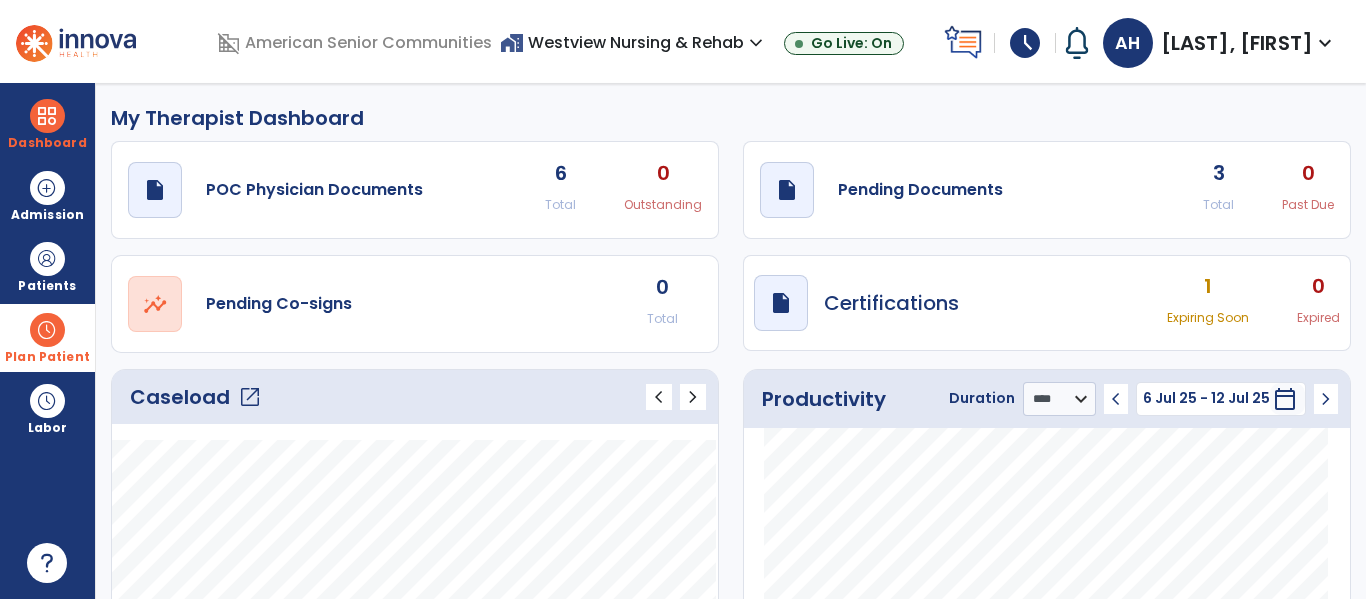 click on "Plan Patient" at bounding box center [47, 286] 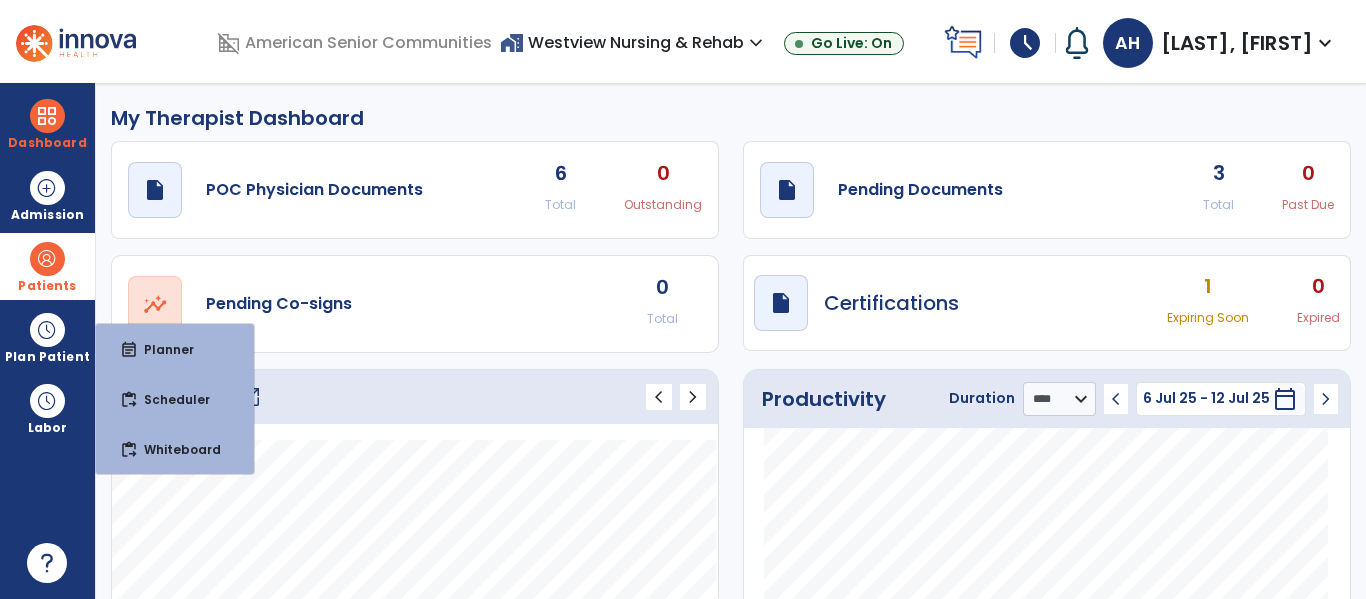 click on "Patients" at bounding box center (47, 266) 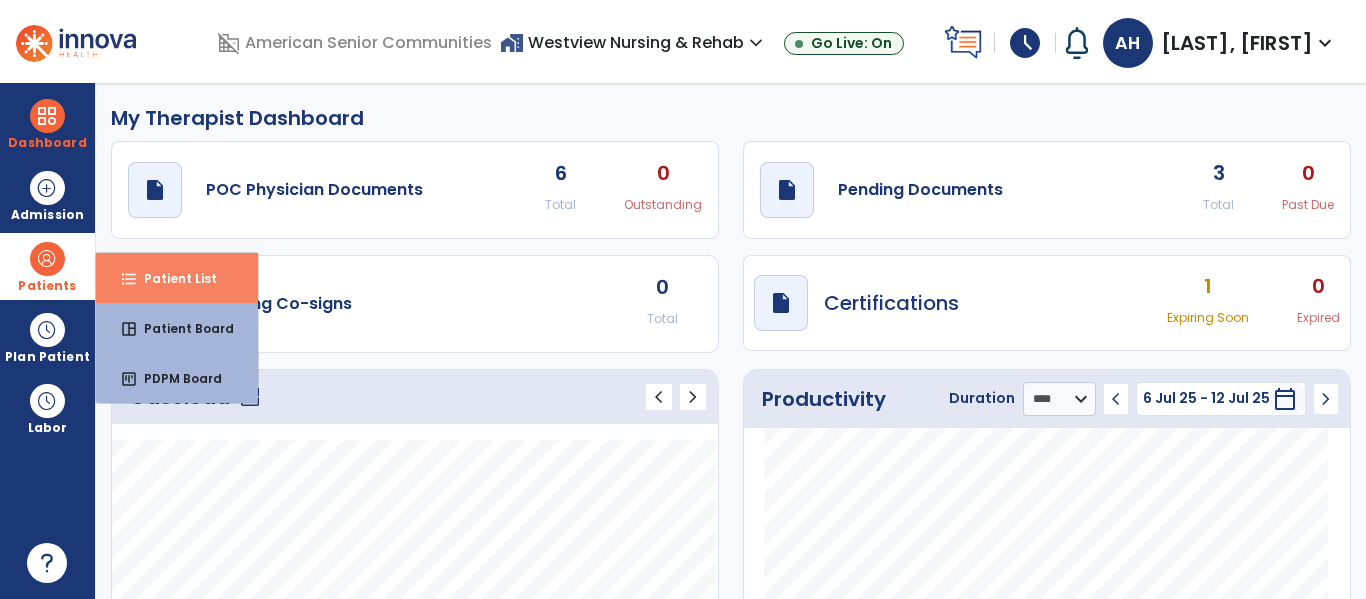 click on "format_list_bulleted  Patient List" at bounding box center (177, 278) 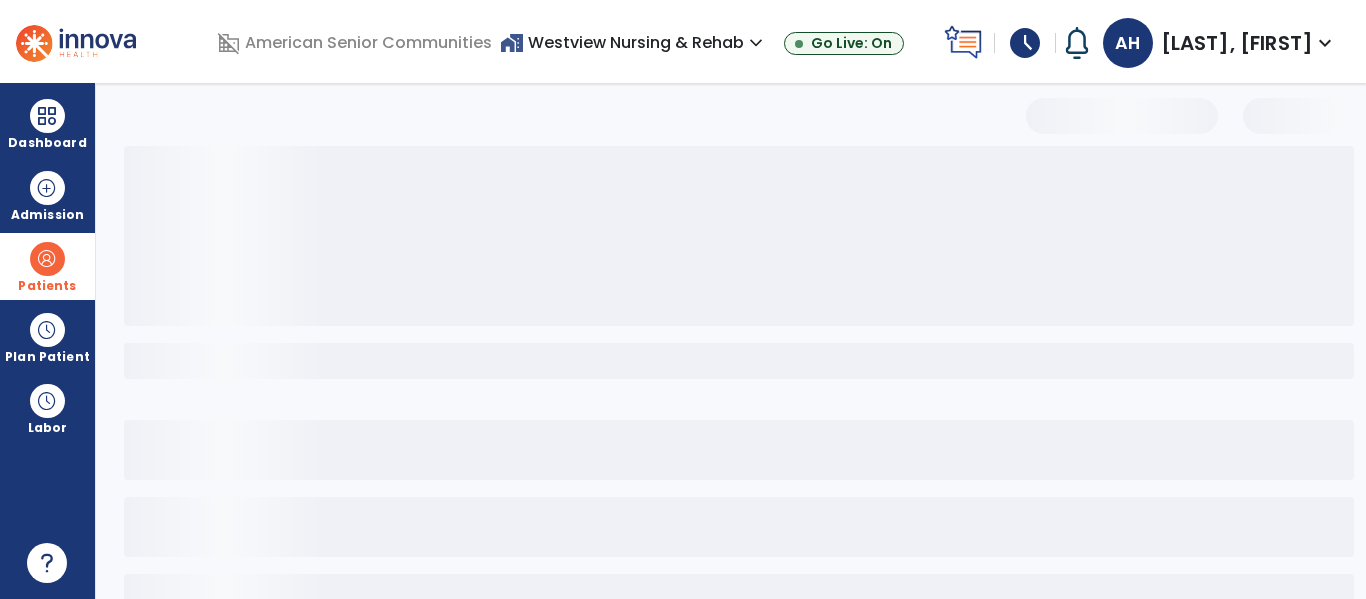 select on "***" 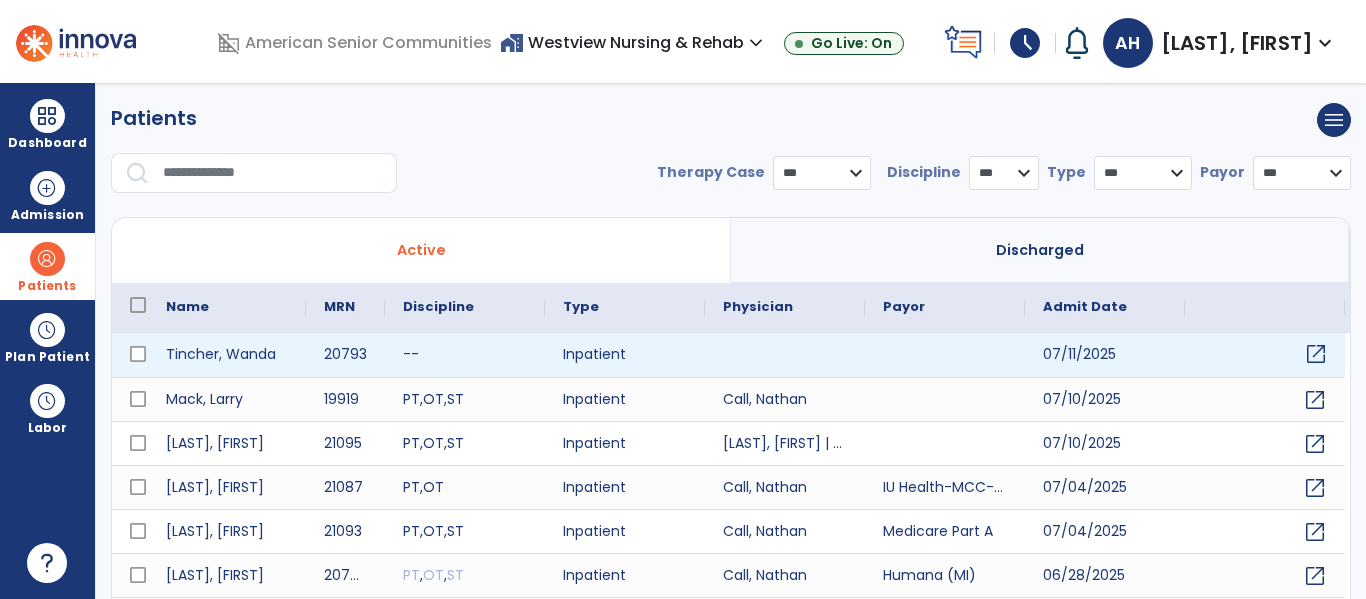 click on "open_in_new" at bounding box center [1316, 354] 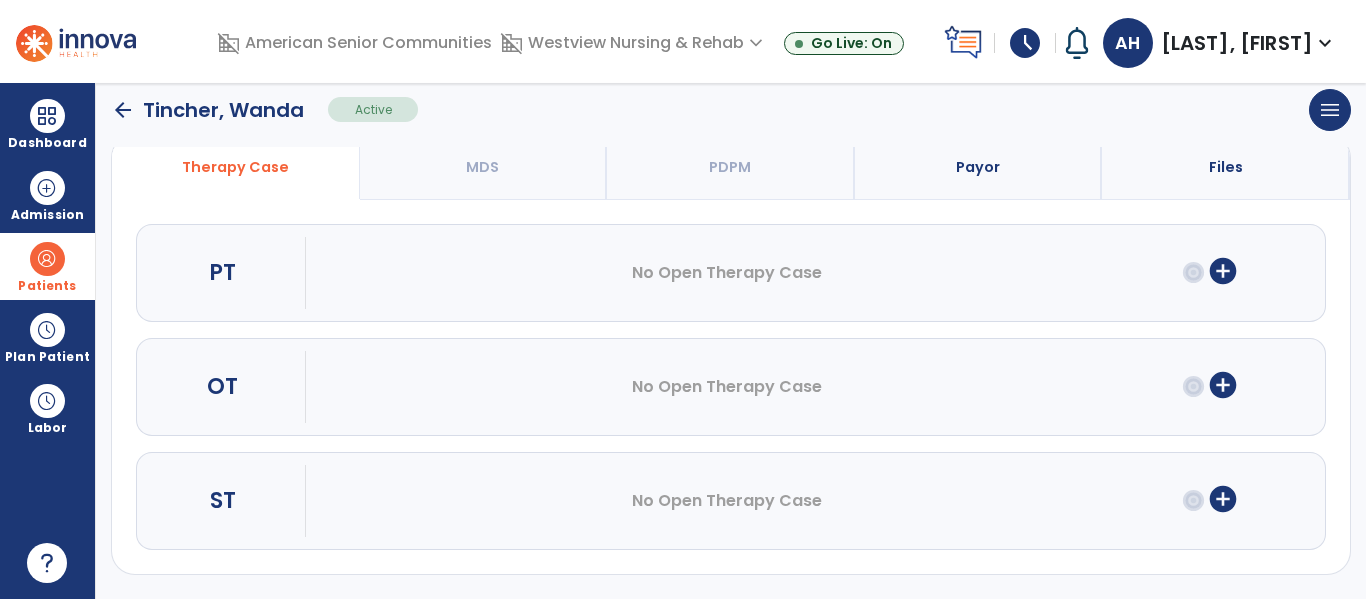 scroll, scrollTop: 0, scrollLeft: 0, axis: both 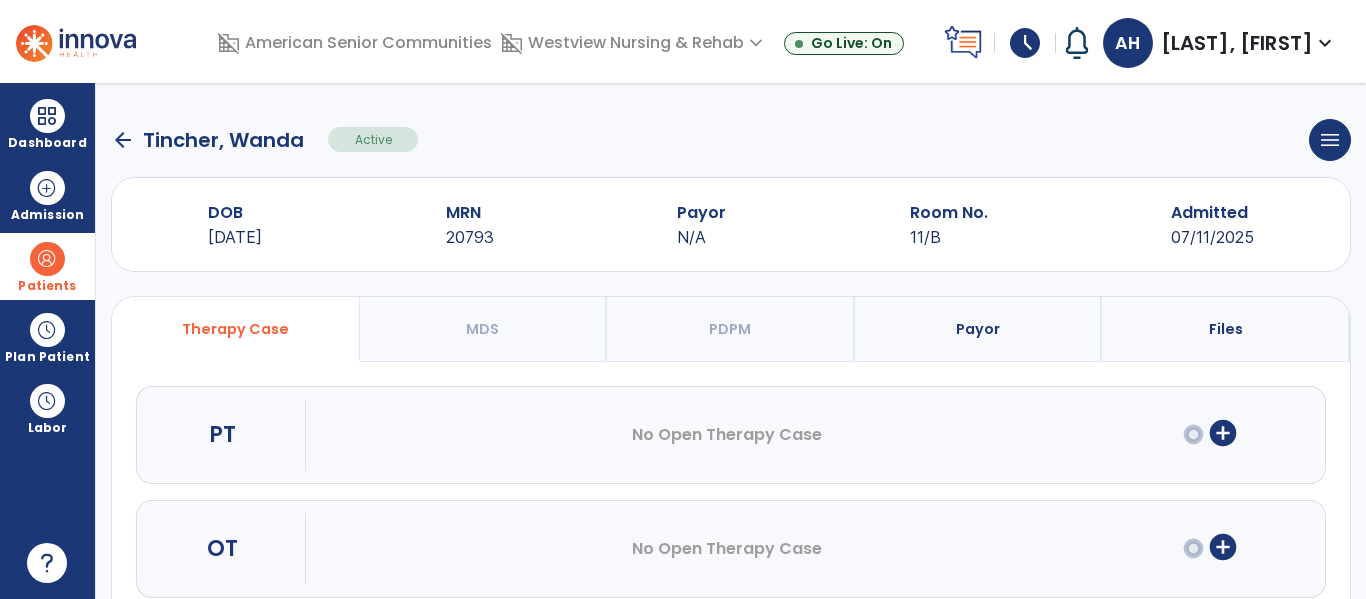click on "arrow_back" 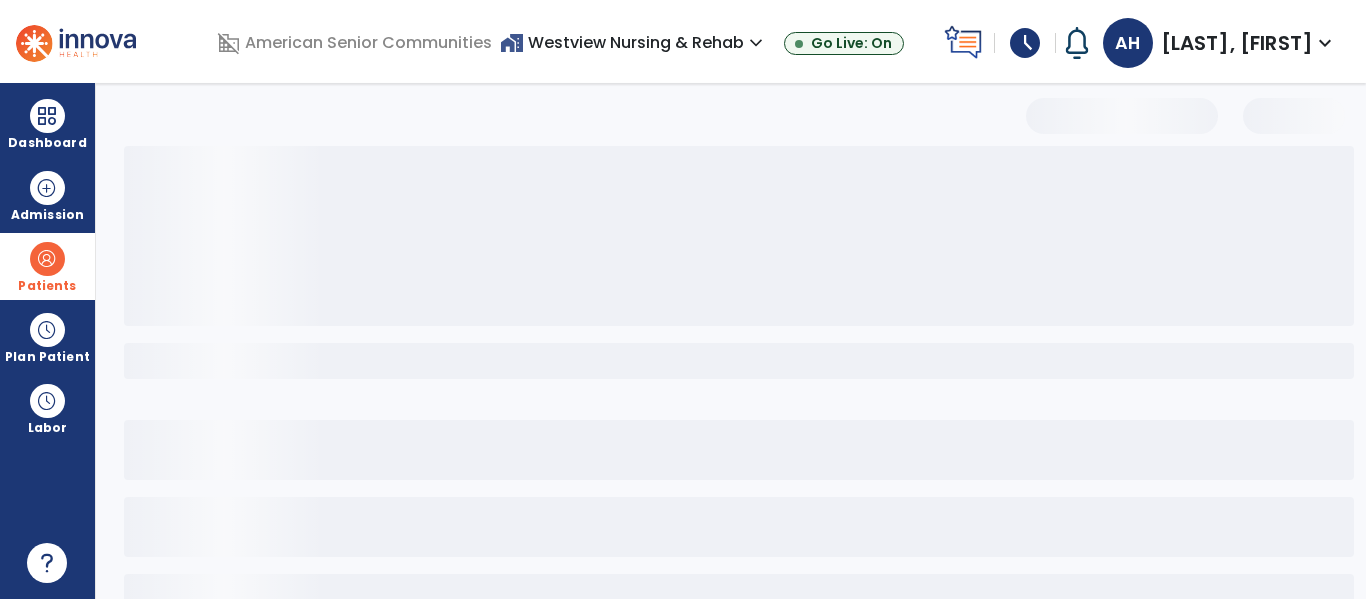 select on "***" 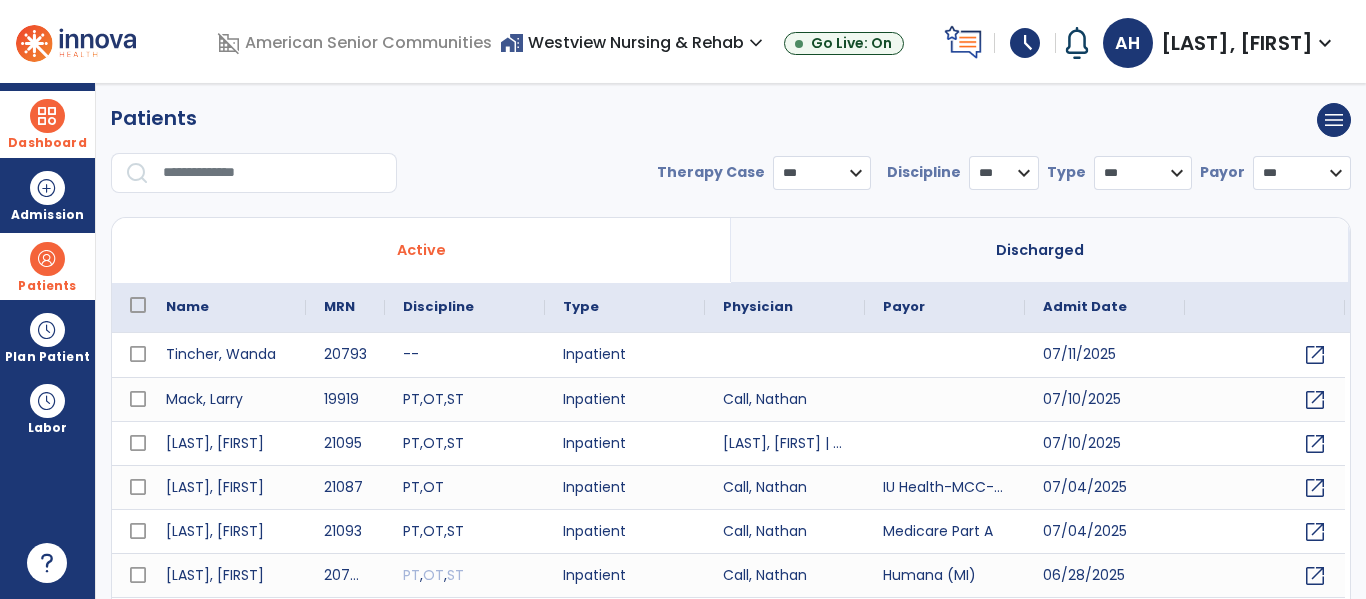click on "Dashboard" at bounding box center [47, 143] 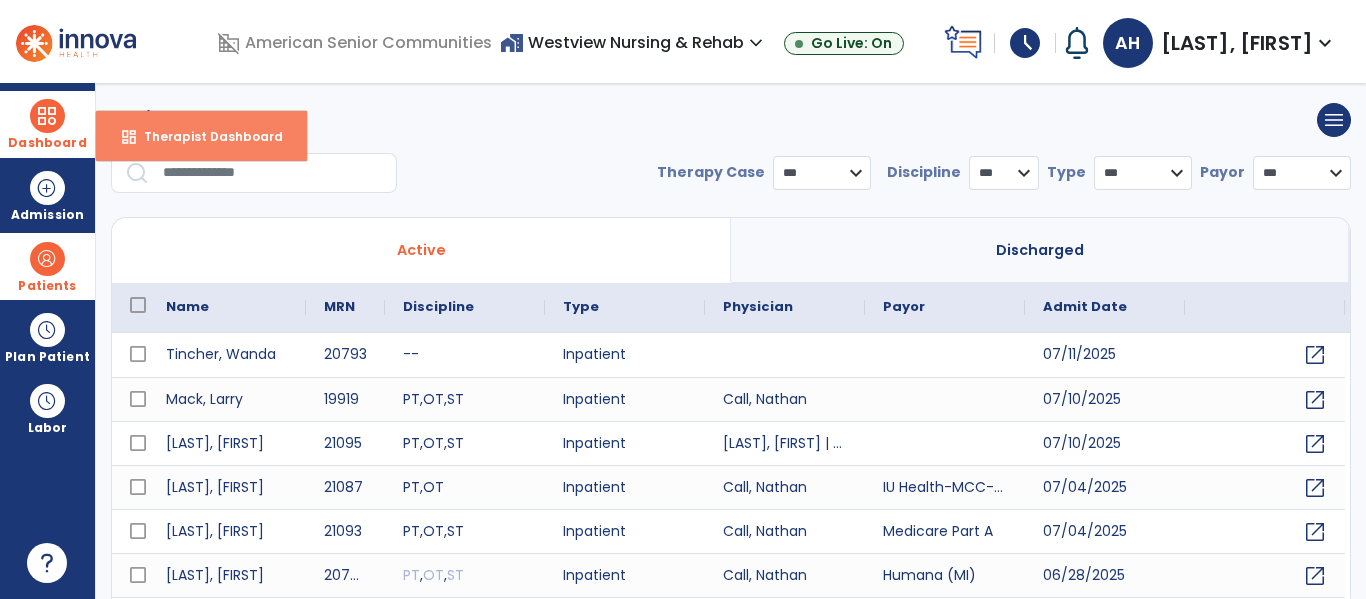 click on "dashboard  Therapist Dashboard" at bounding box center (201, 136) 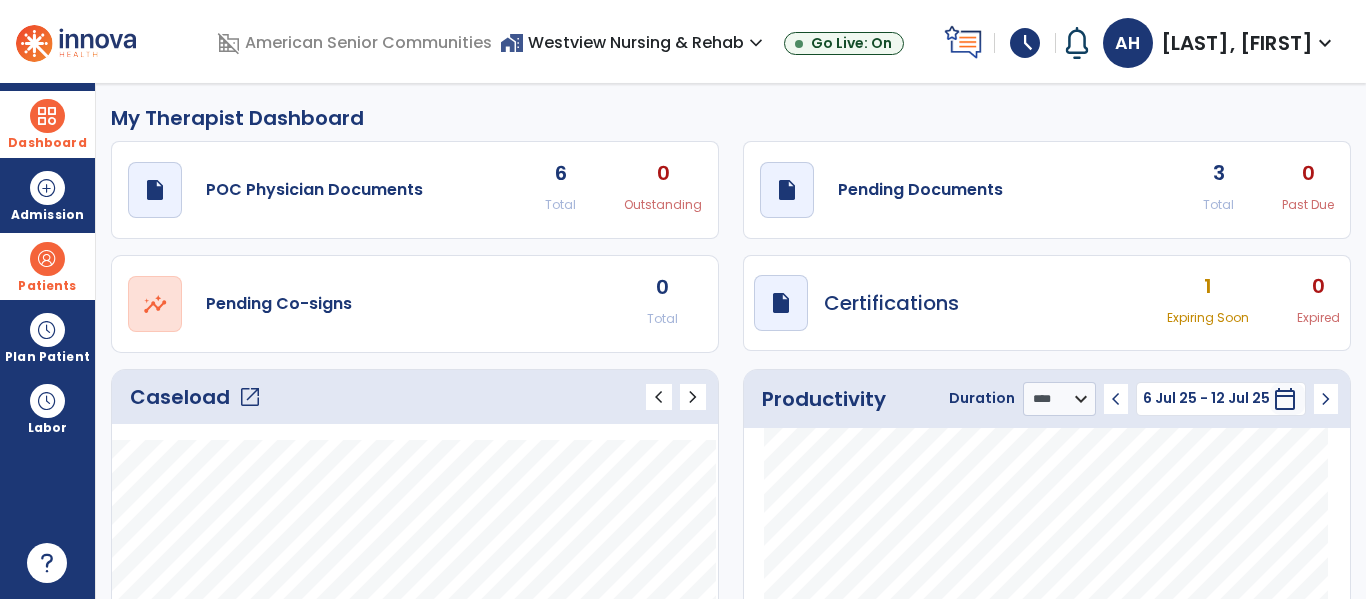 click on "open_in_new" 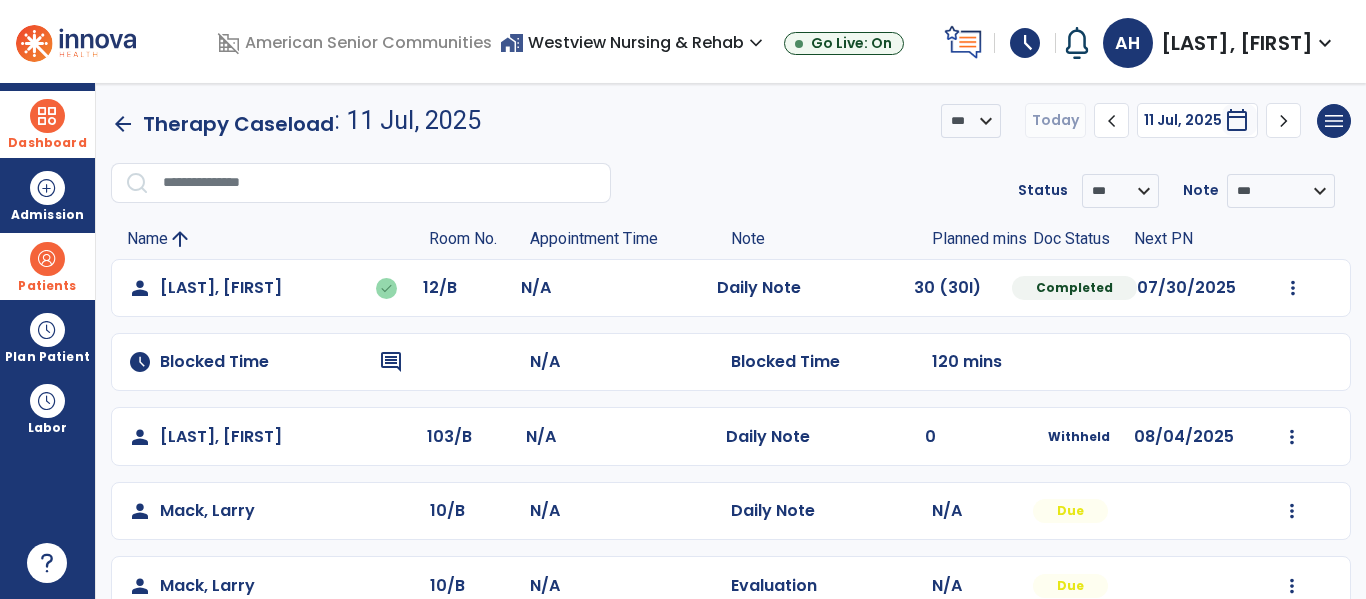 scroll, scrollTop: 338, scrollLeft: 0, axis: vertical 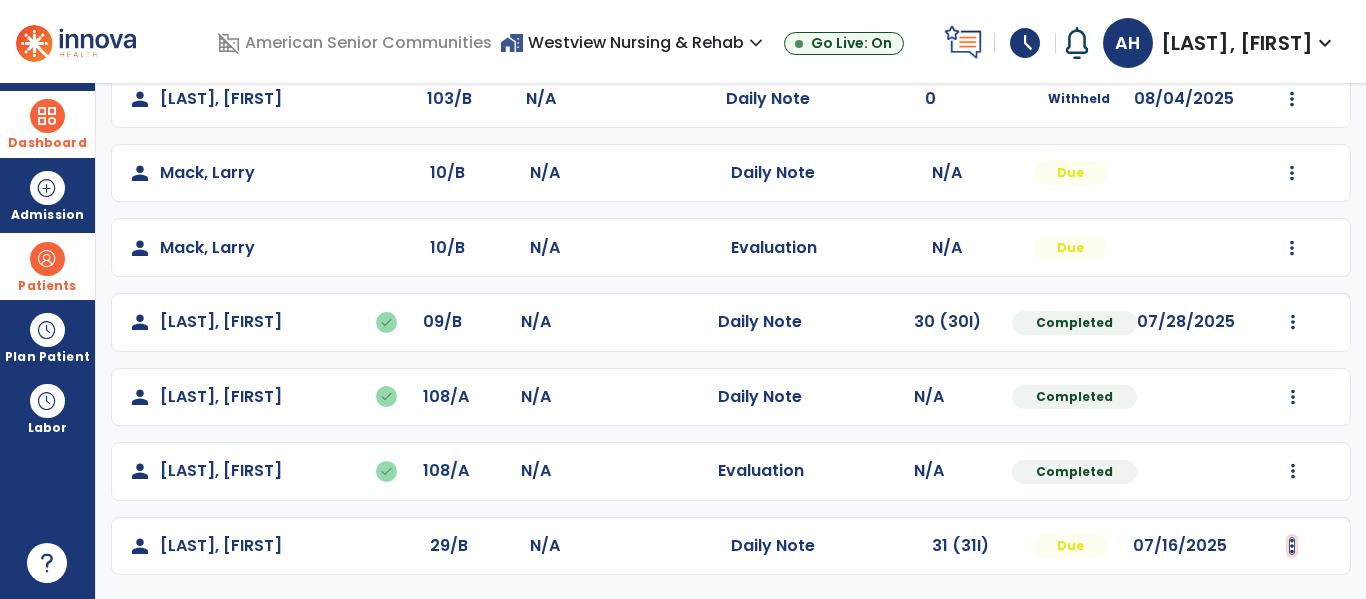 click at bounding box center [1293, -50] 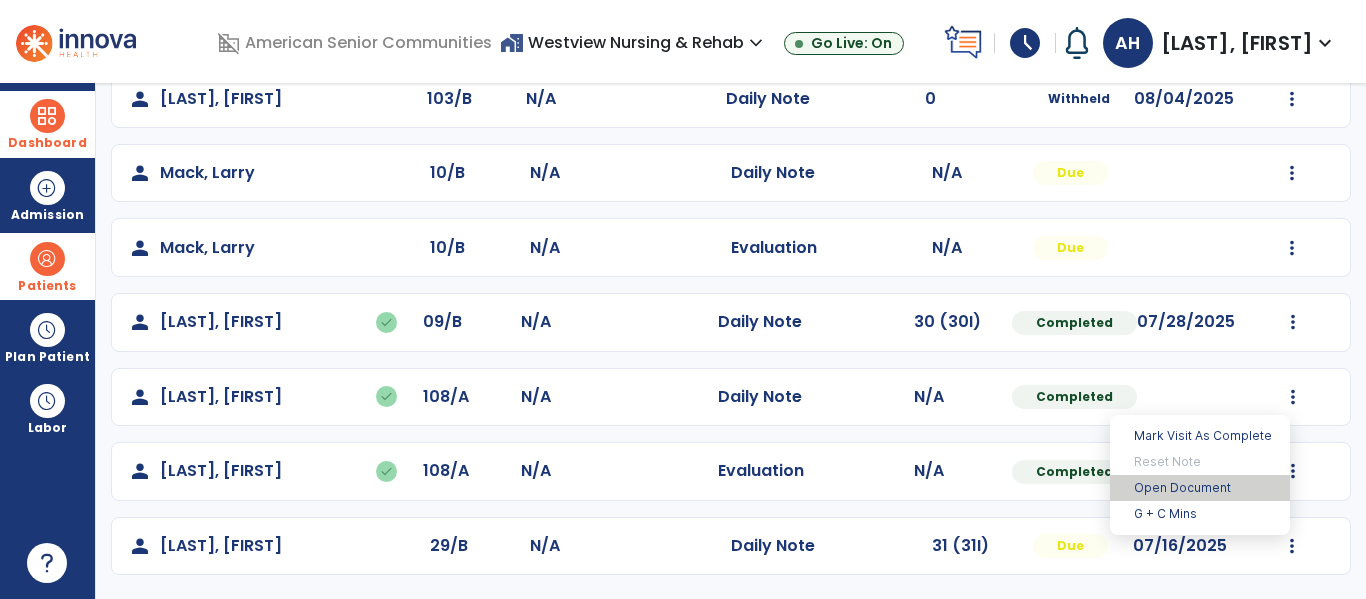 click on "Open Document" at bounding box center (1200, 488) 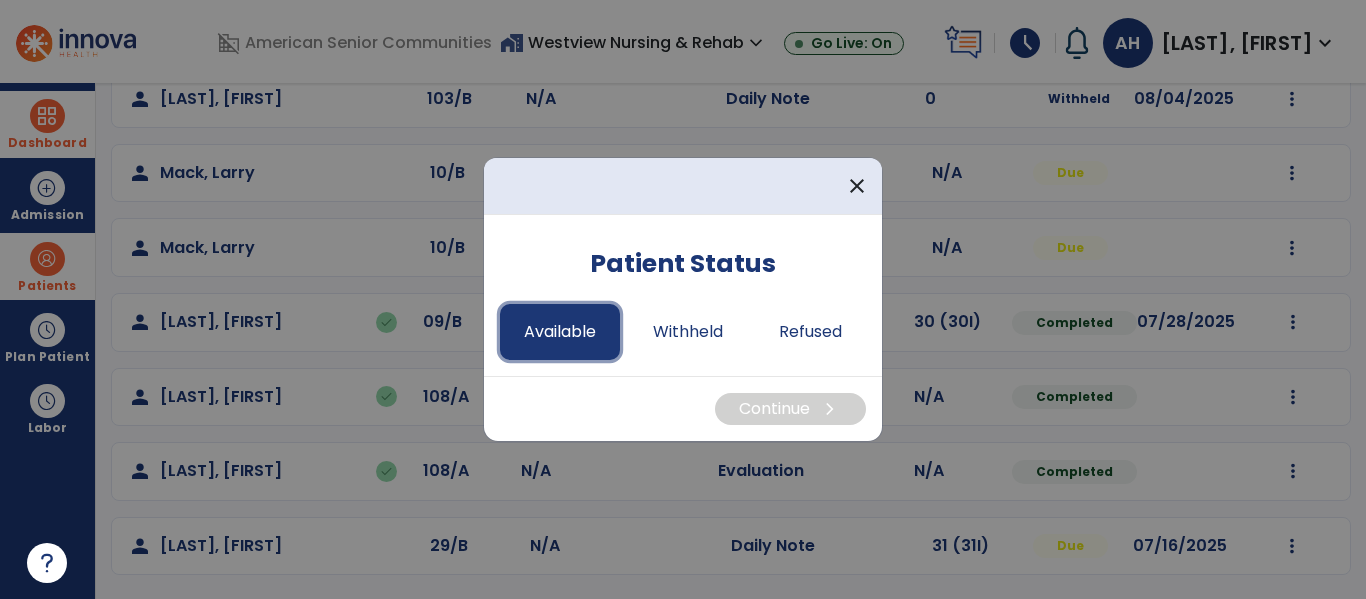 click on "Available" at bounding box center [560, 332] 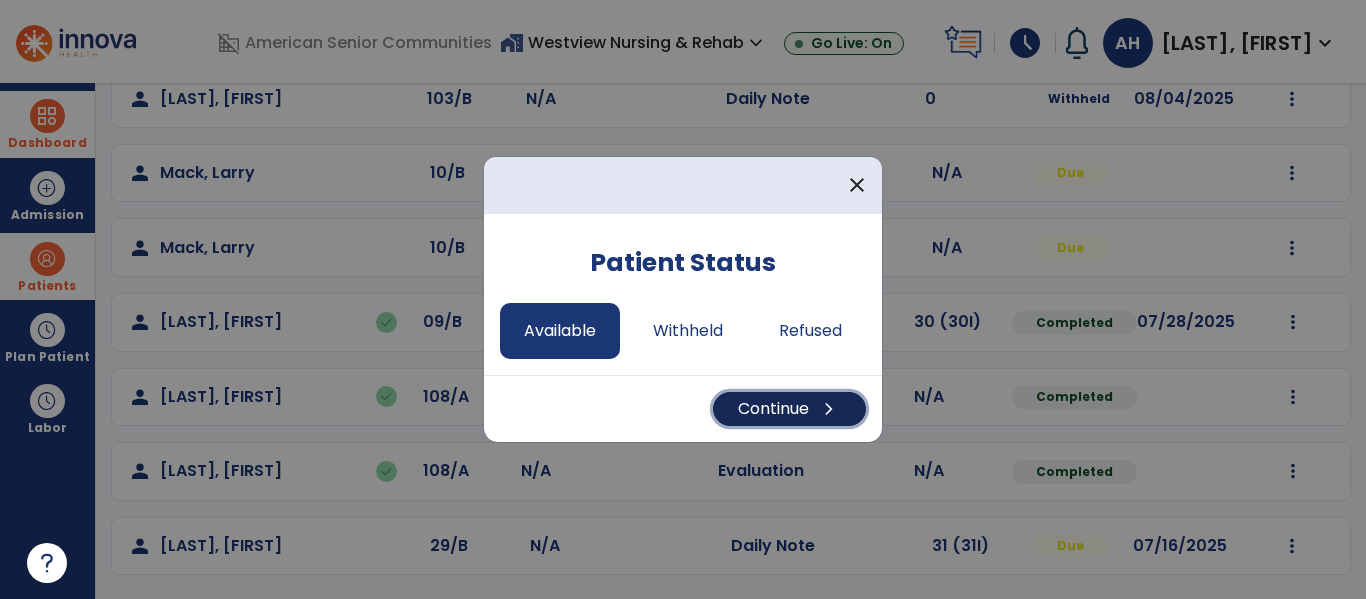 click on "Continue   chevron_right" at bounding box center (789, 409) 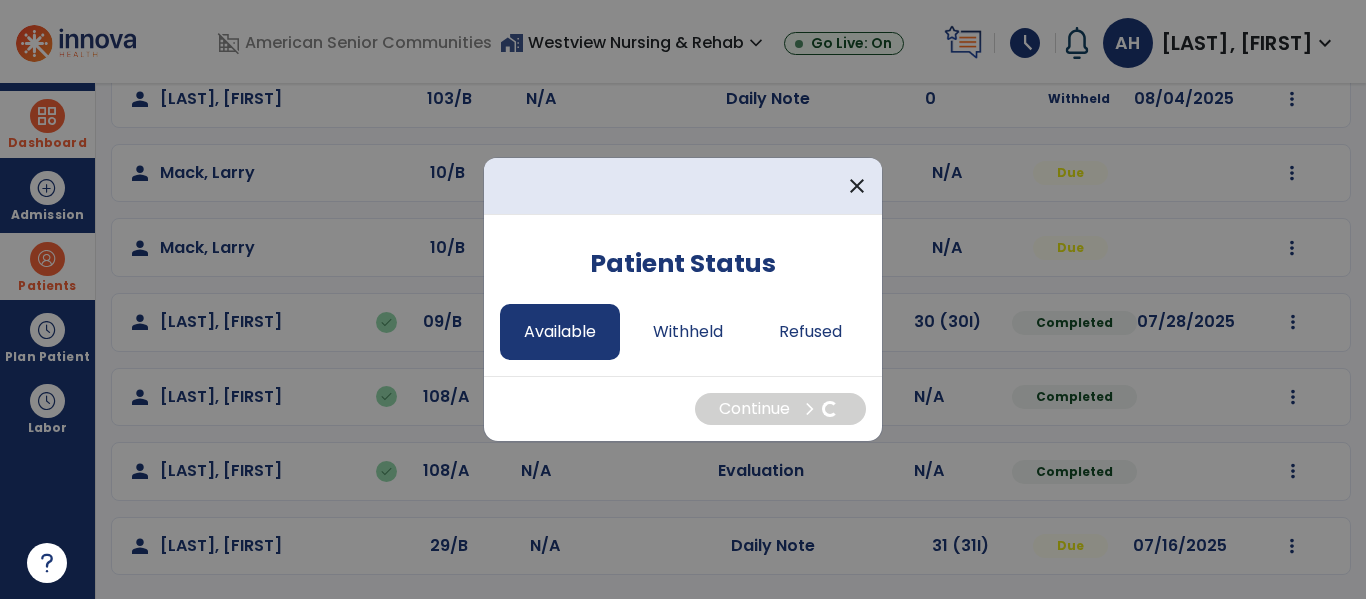 select on "*" 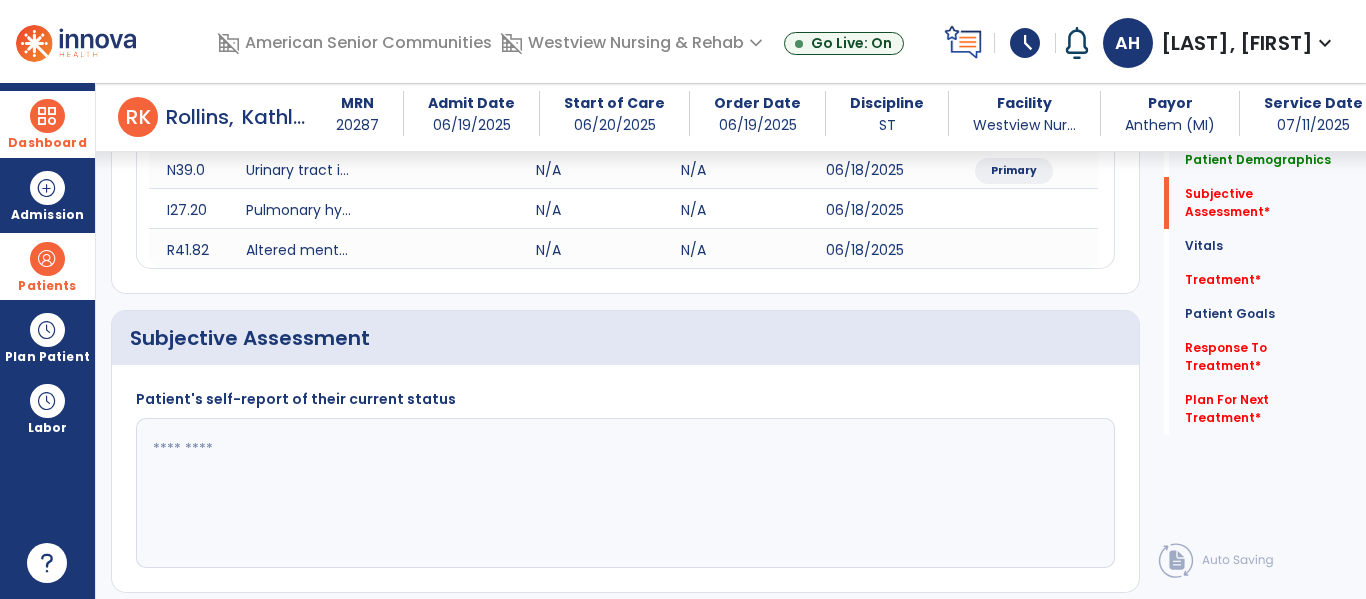 scroll, scrollTop: 516, scrollLeft: 0, axis: vertical 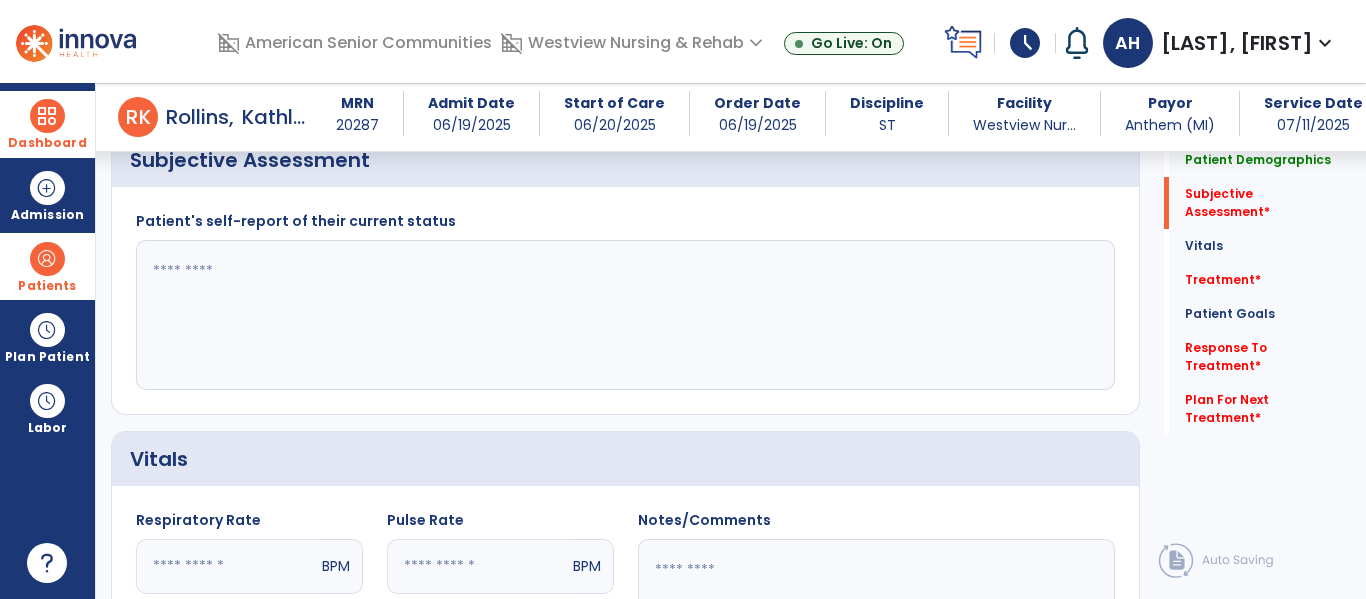 click 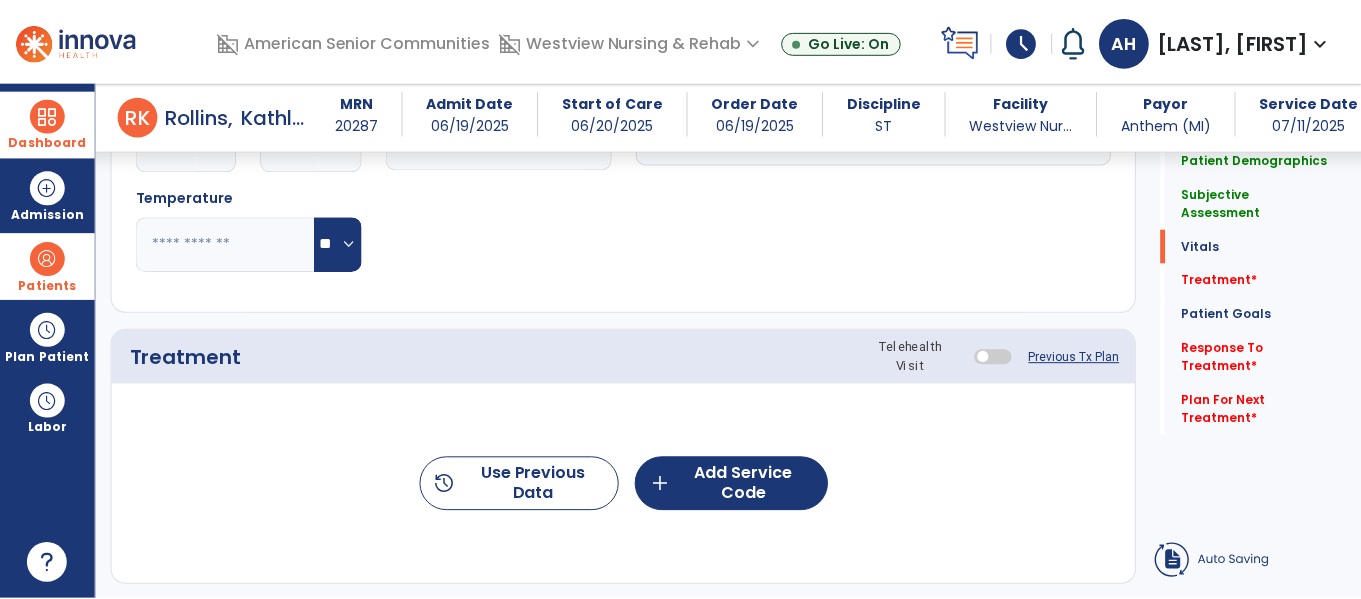 scroll, scrollTop: 1087, scrollLeft: 0, axis: vertical 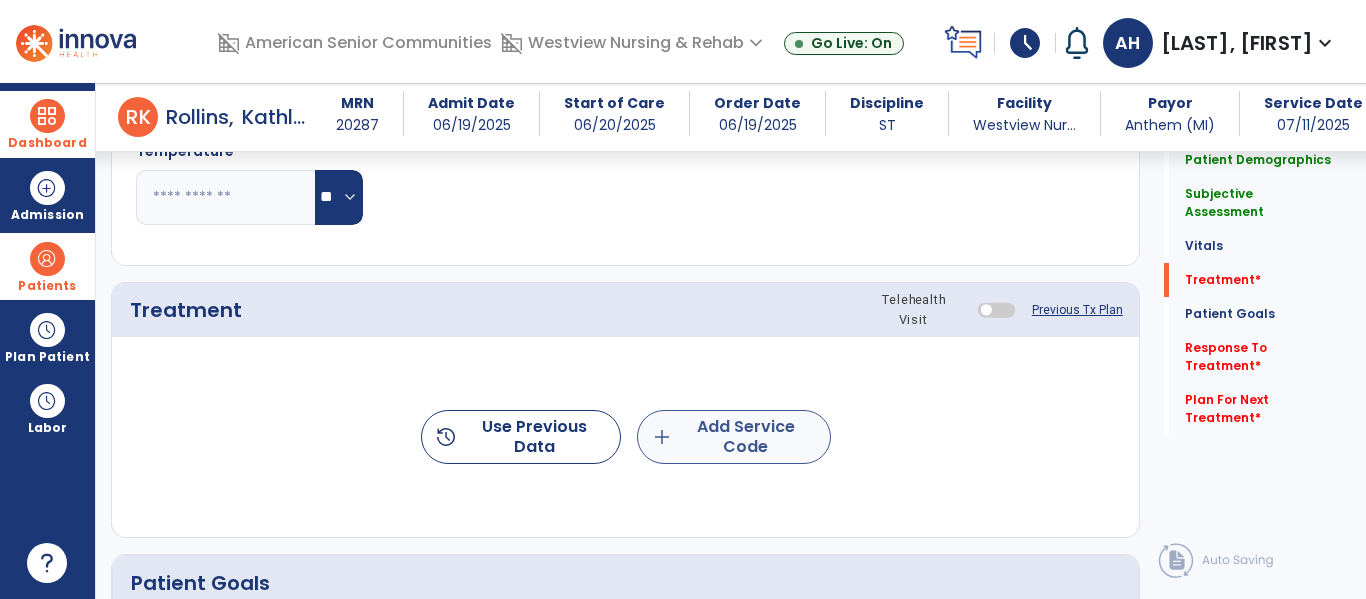 type on "**********" 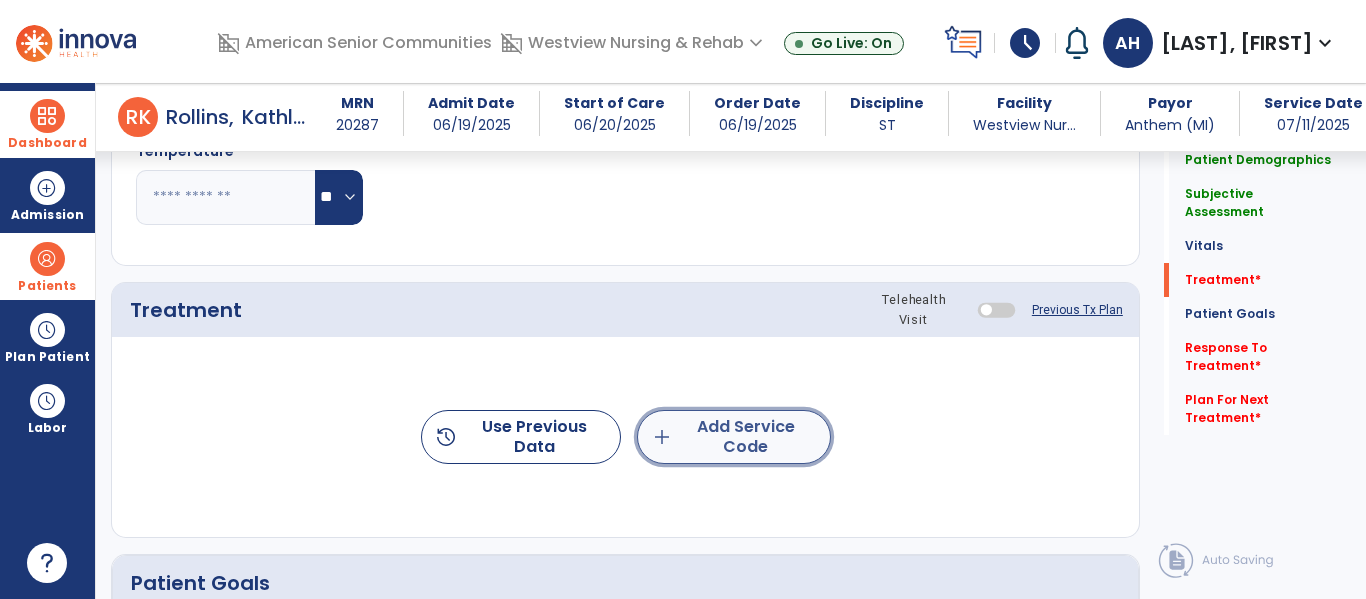 click on "add  Add Service Code" 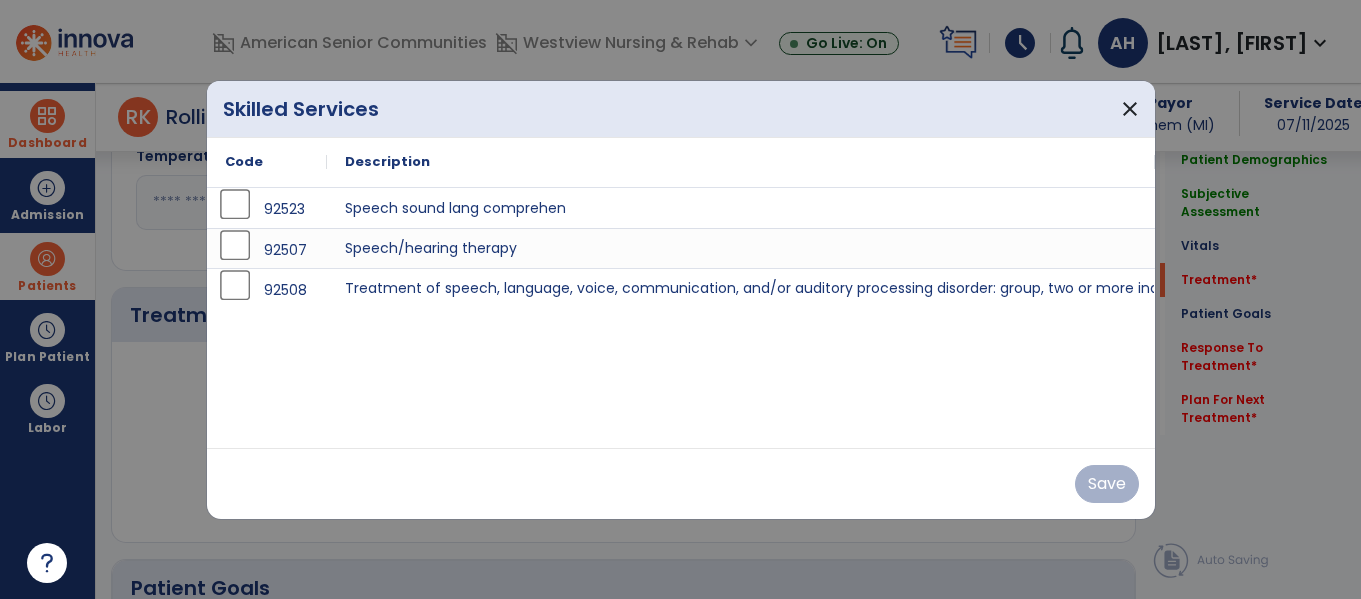scroll, scrollTop: 1087, scrollLeft: 0, axis: vertical 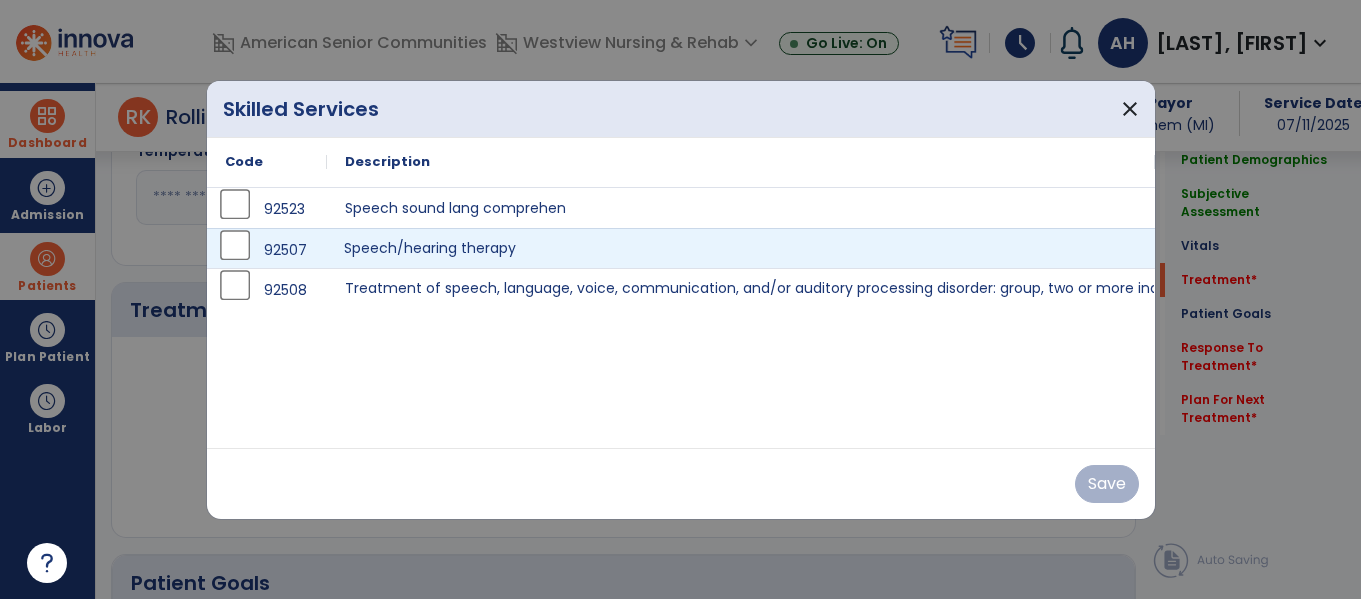 click on "Speech/hearing therapy" at bounding box center [741, 248] 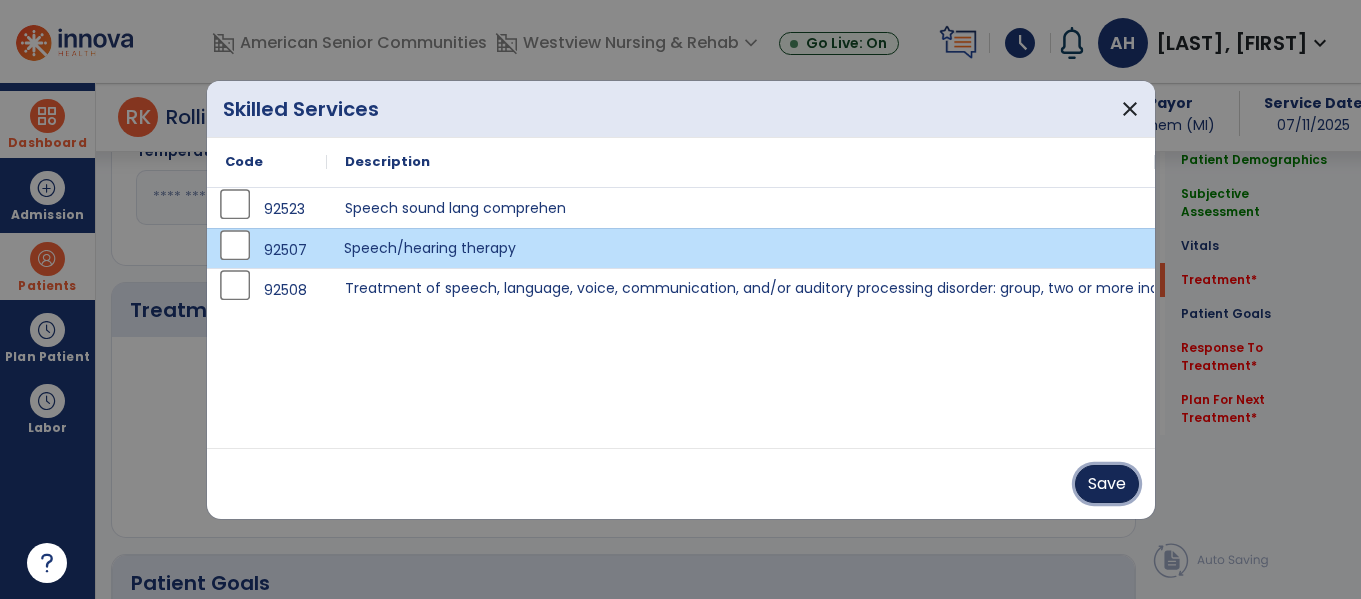 click on "Save" at bounding box center (1107, 484) 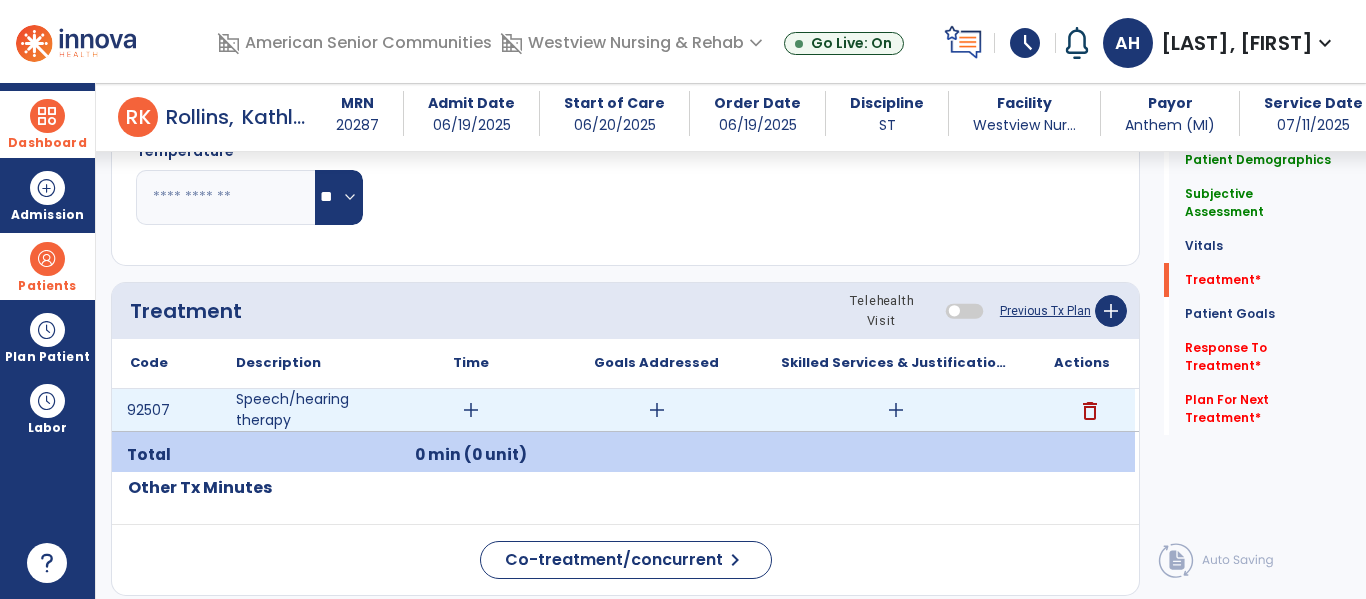 click on "add" at bounding box center (471, 410) 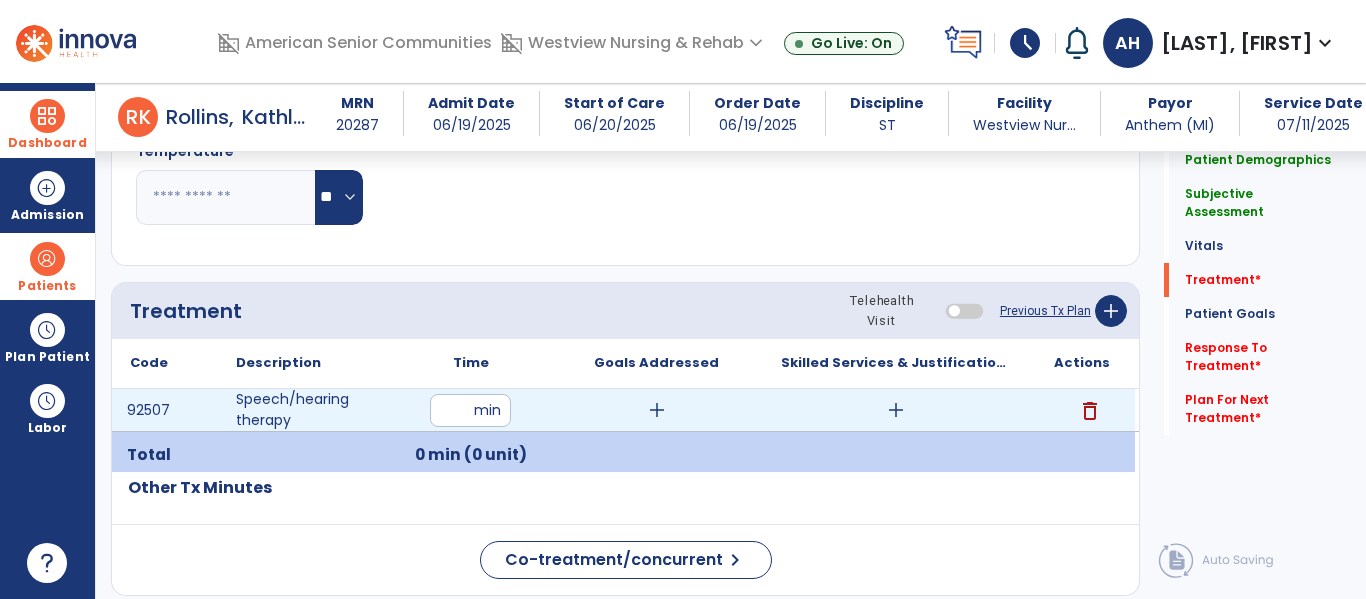type on "**" 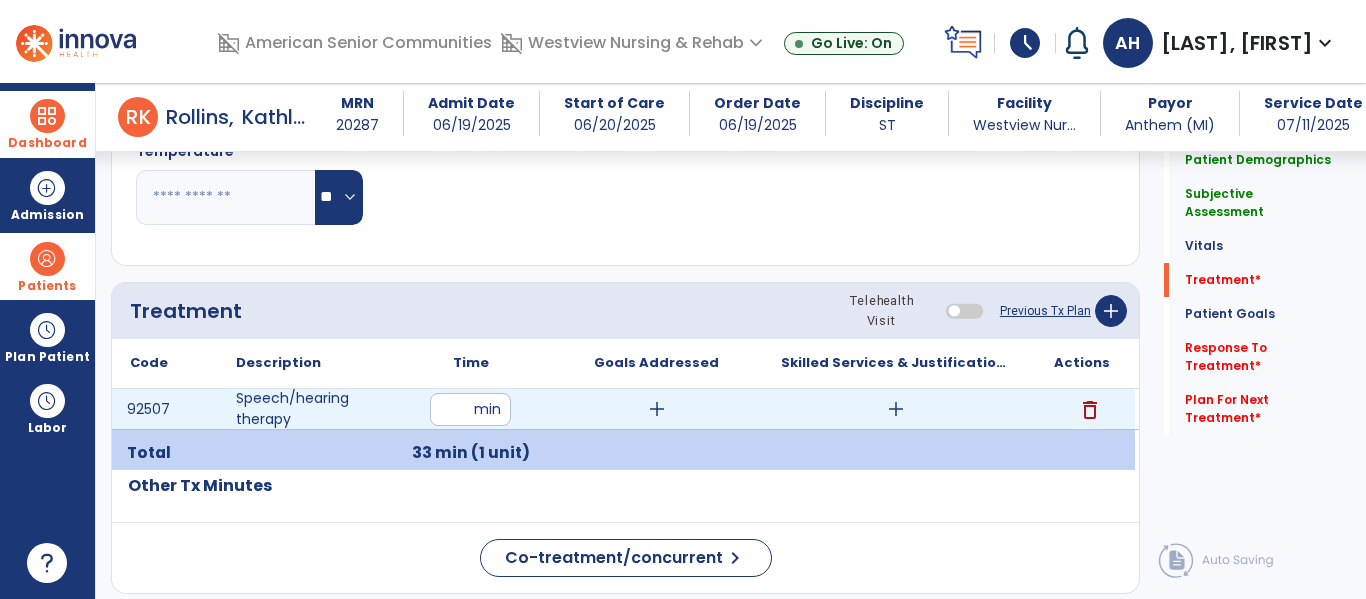 click on "add" at bounding box center (657, 409) 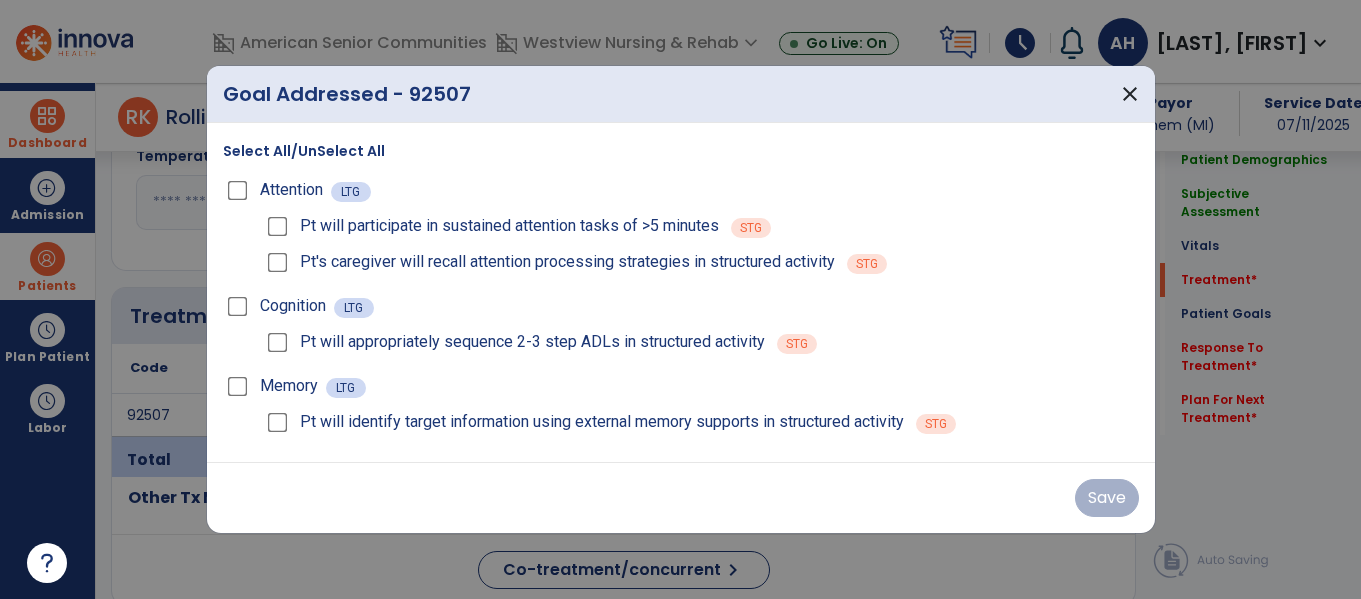 scroll, scrollTop: 1087, scrollLeft: 0, axis: vertical 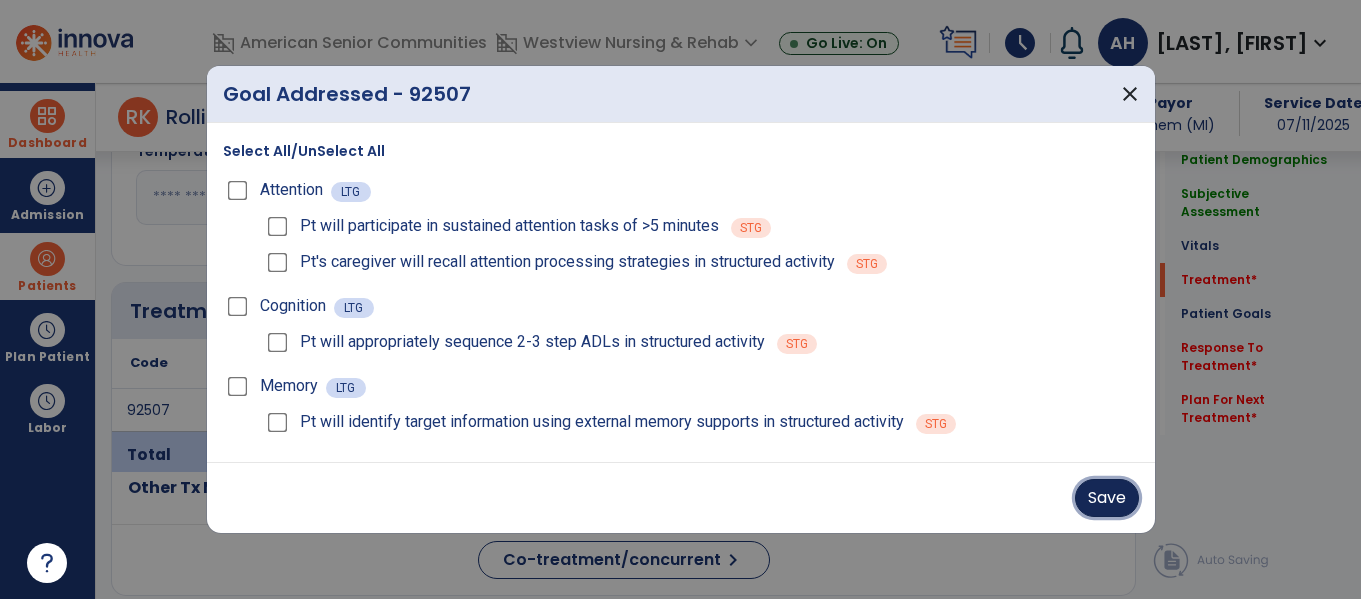 click on "Save" at bounding box center (1107, 498) 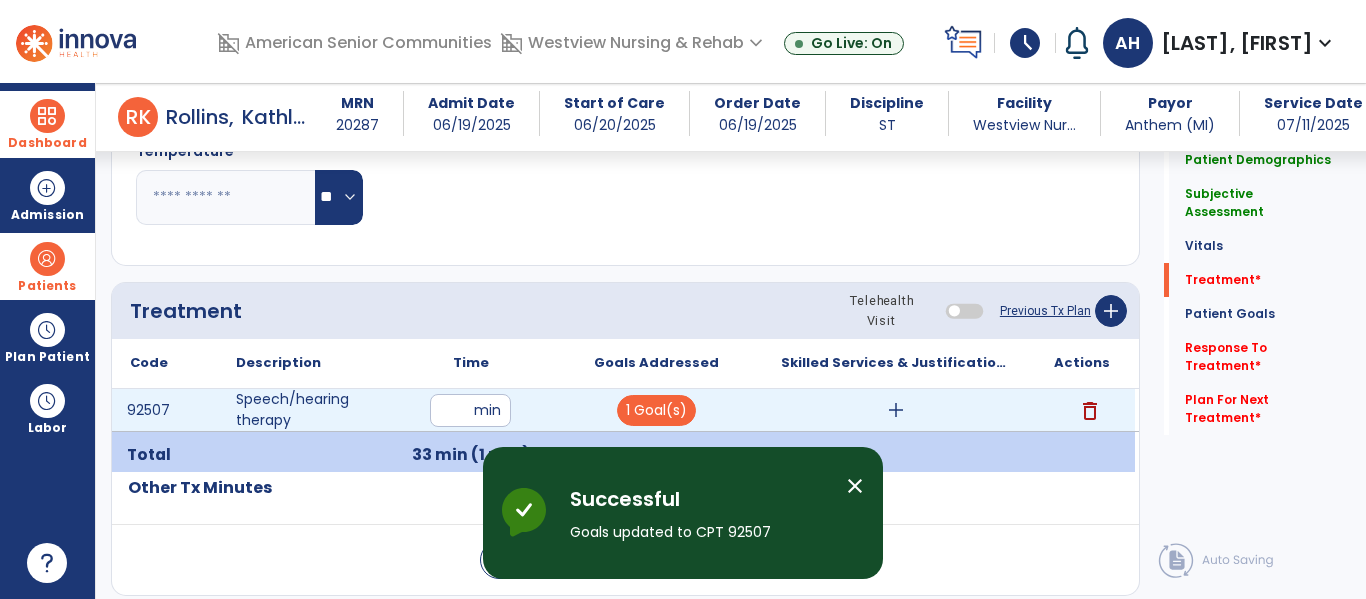 click on "add" at bounding box center [896, 410] 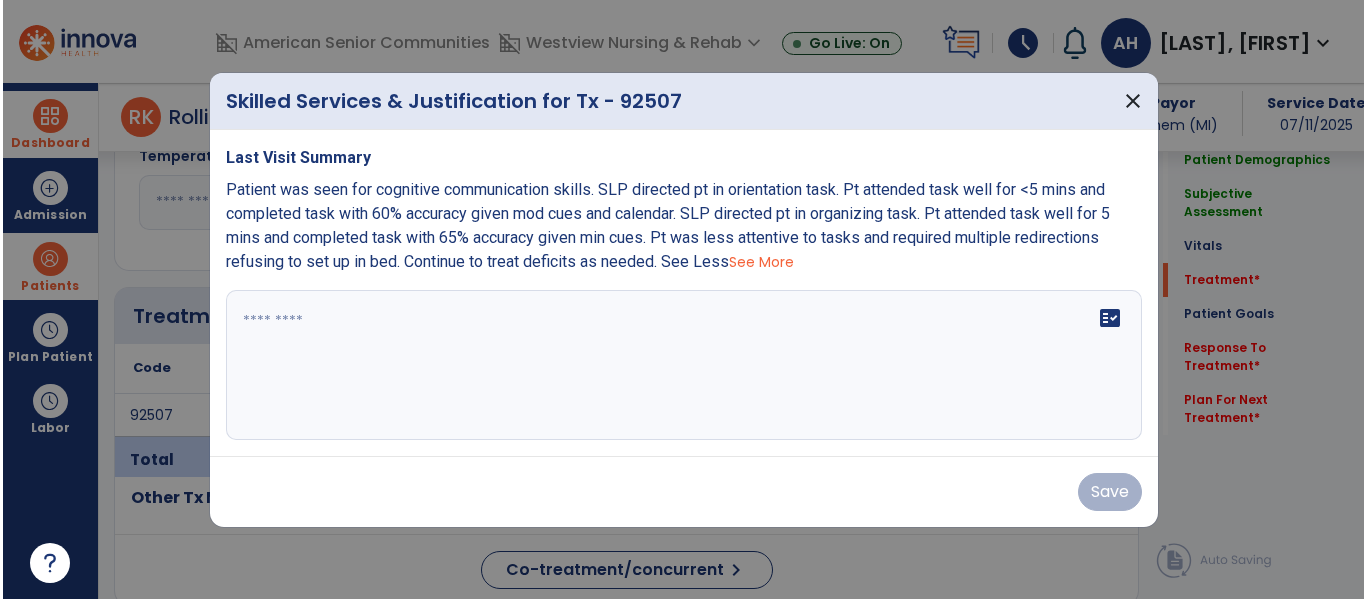 scroll, scrollTop: 1087, scrollLeft: 0, axis: vertical 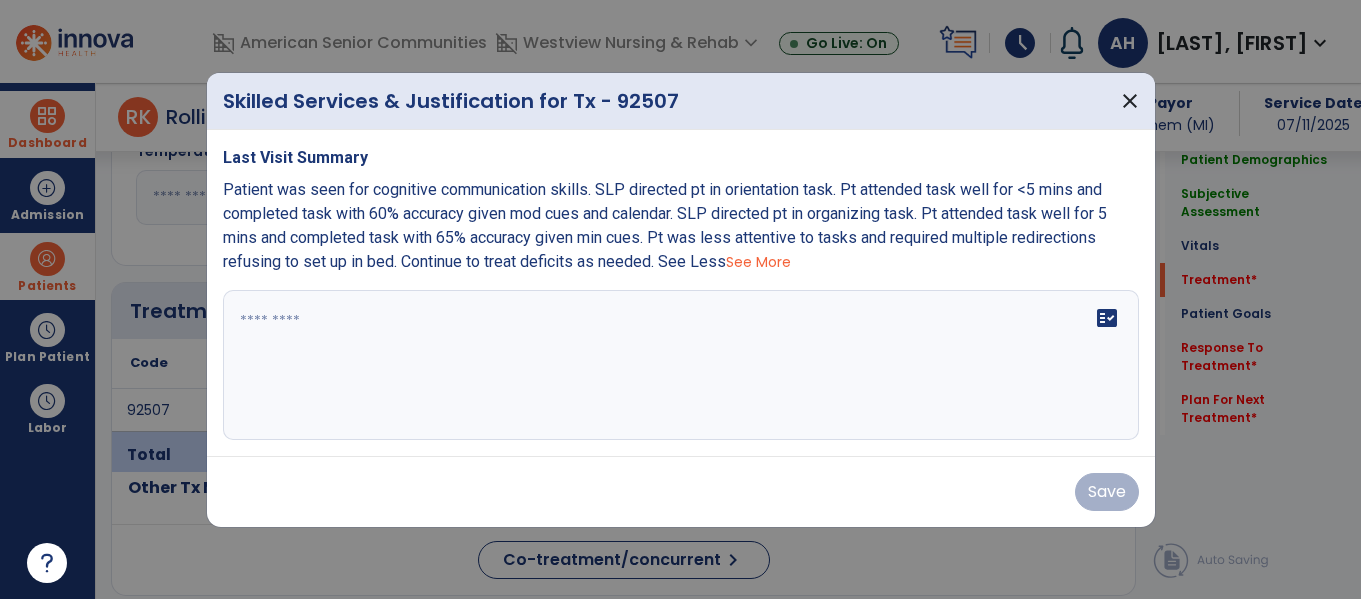 click on "See More" at bounding box center [758, 262] 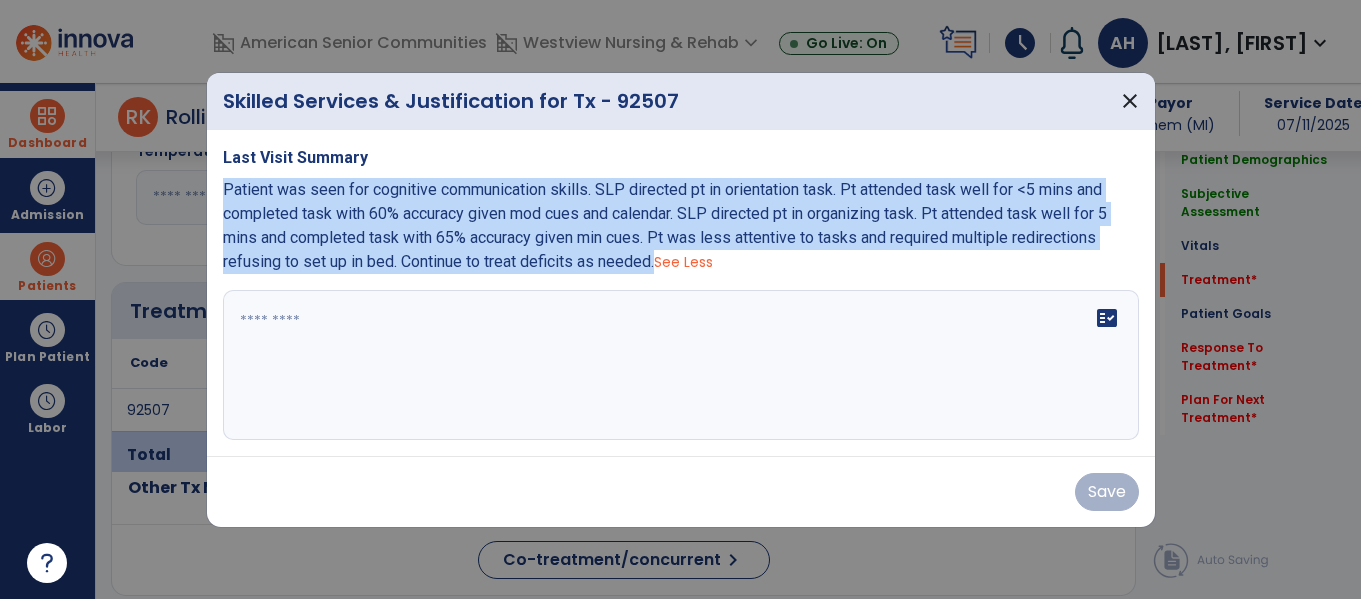 drag, startPoint x: 658, startPoint y: 261, endPoint x: 221, endPoint y: 184, distance: 443.7319 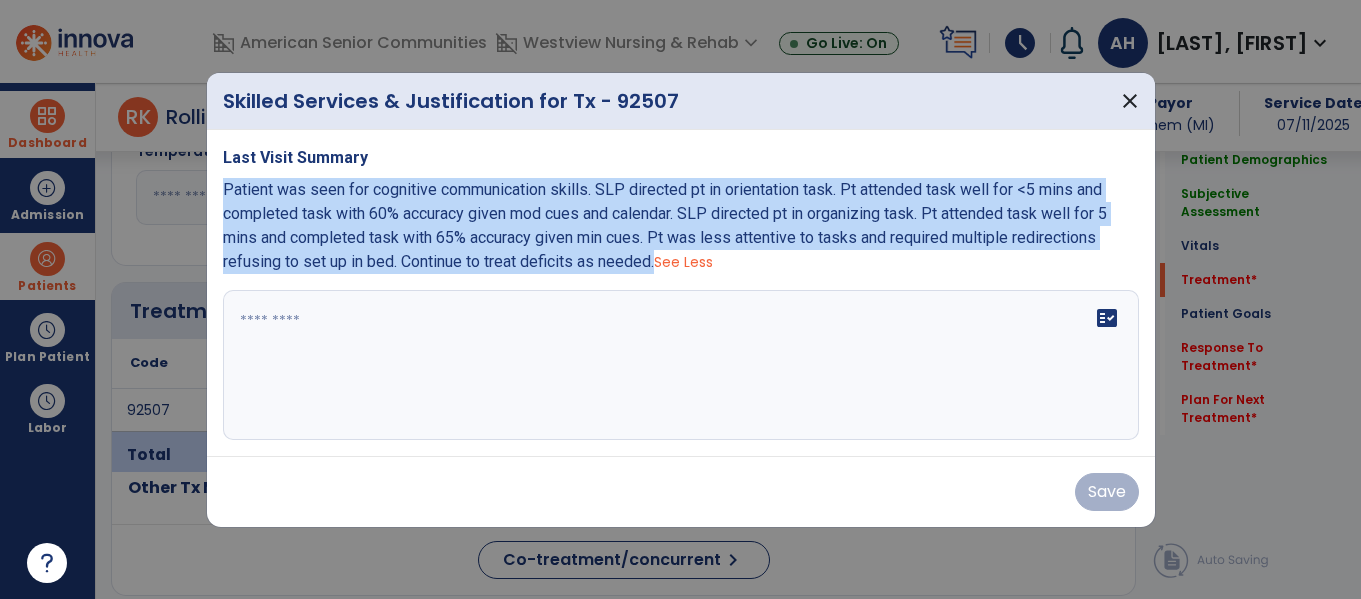 click on "Patient was seen for cognitive communication skills. SLP directed pt in orientation task. Pt attended task well for <5 mins and completed task with 60% accuracy given mod cues and calendar. SLP directed pt in organizing task. Pt attended task well for 5 mins and completed task with 65% accuracy given min cues. Pt was less attentive to tasks and required multiple redirections refusing to set up in bed. Continue to treat deficits as needed.  See Less" at bounding box center [681, 226] 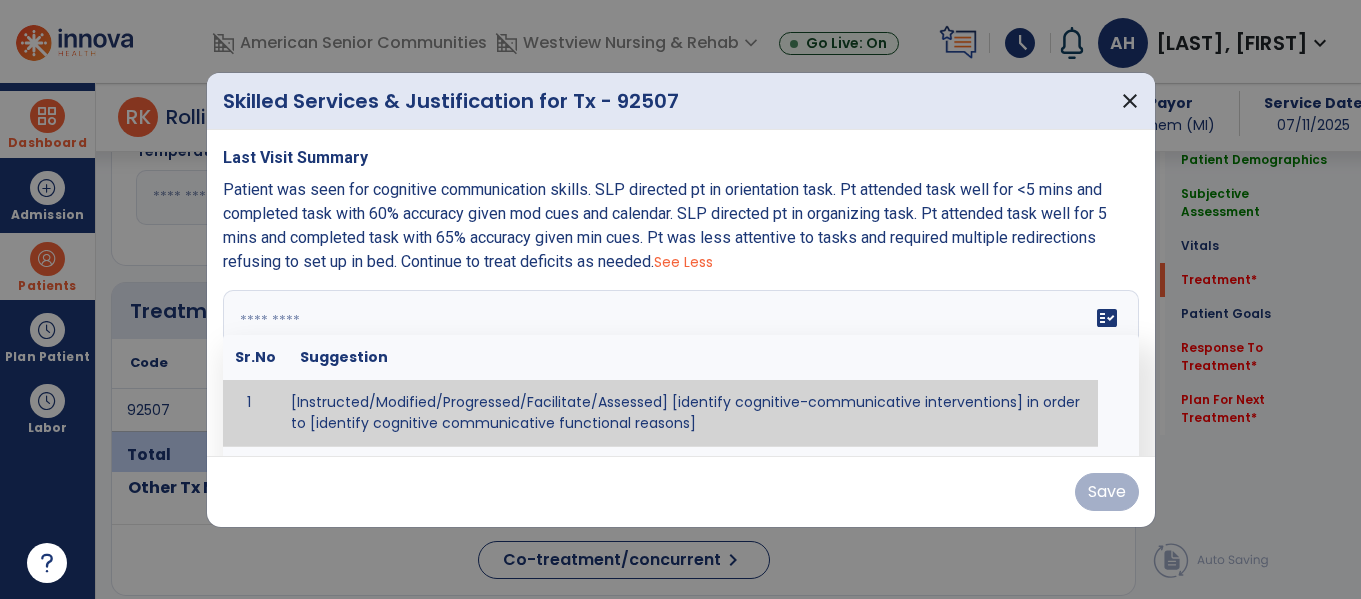 paste on "**********" 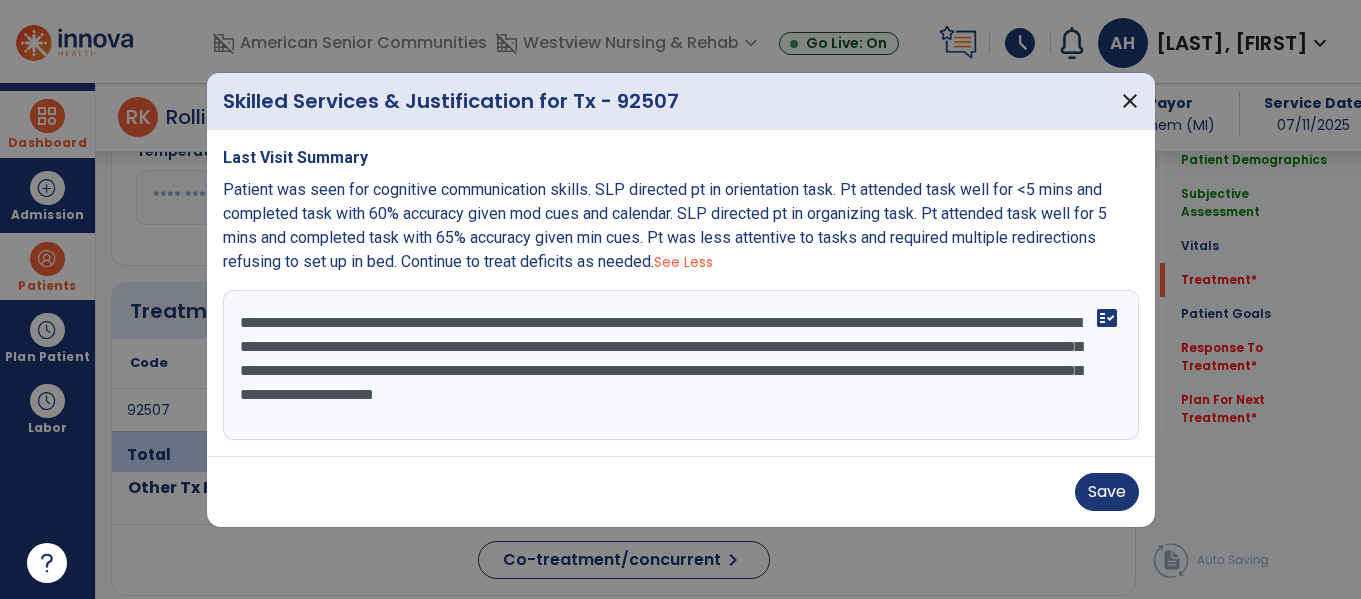 click on "**********" at bounding box center [681, 365] 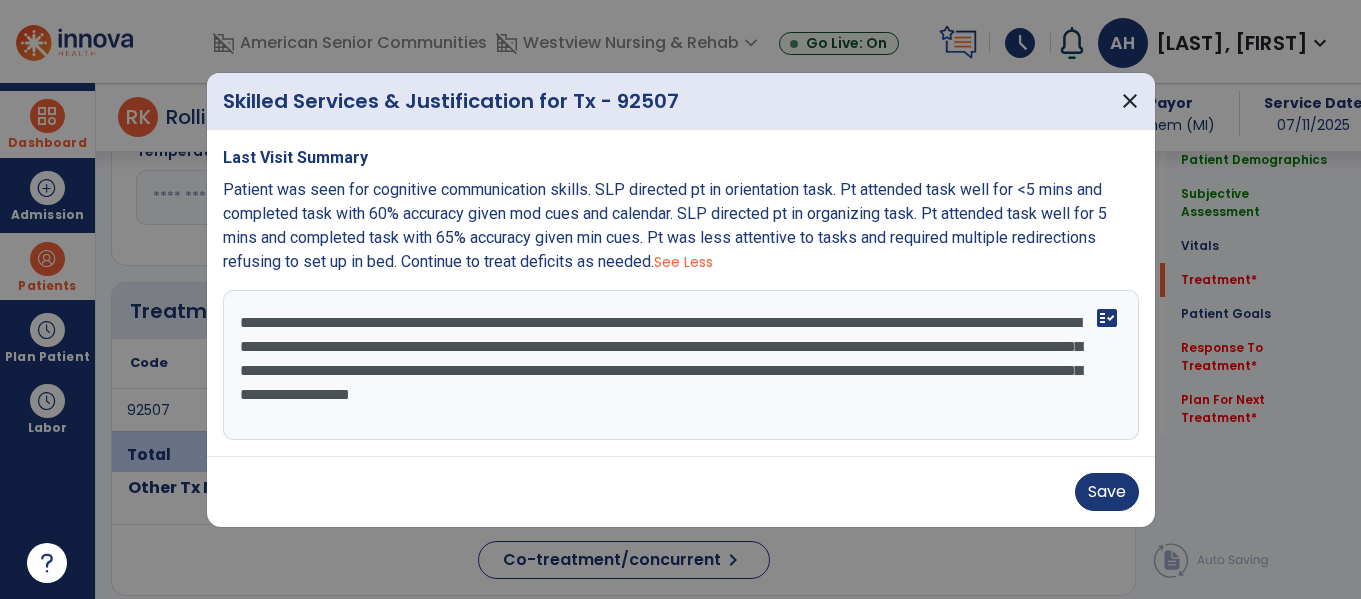 click on "**********" at bounding box center [681, 365] 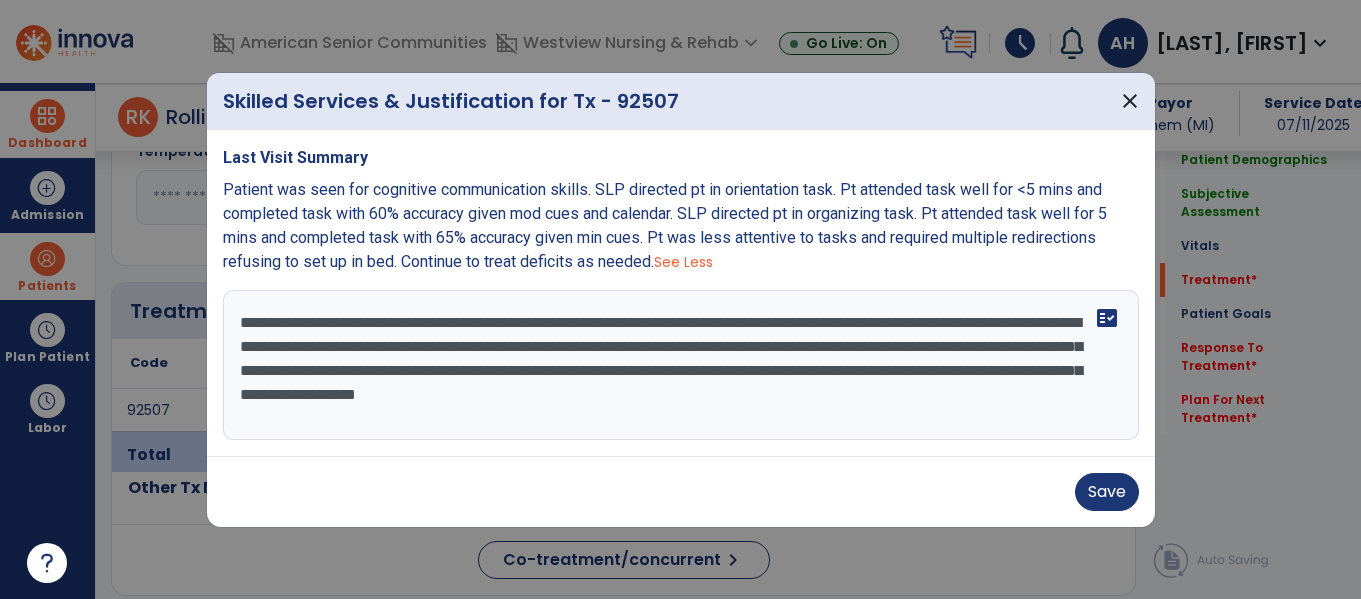 drag, startPoint x: 361, startPoint y: 366, endPoint x: 226, endPoint y: 358, distance: 135.23683 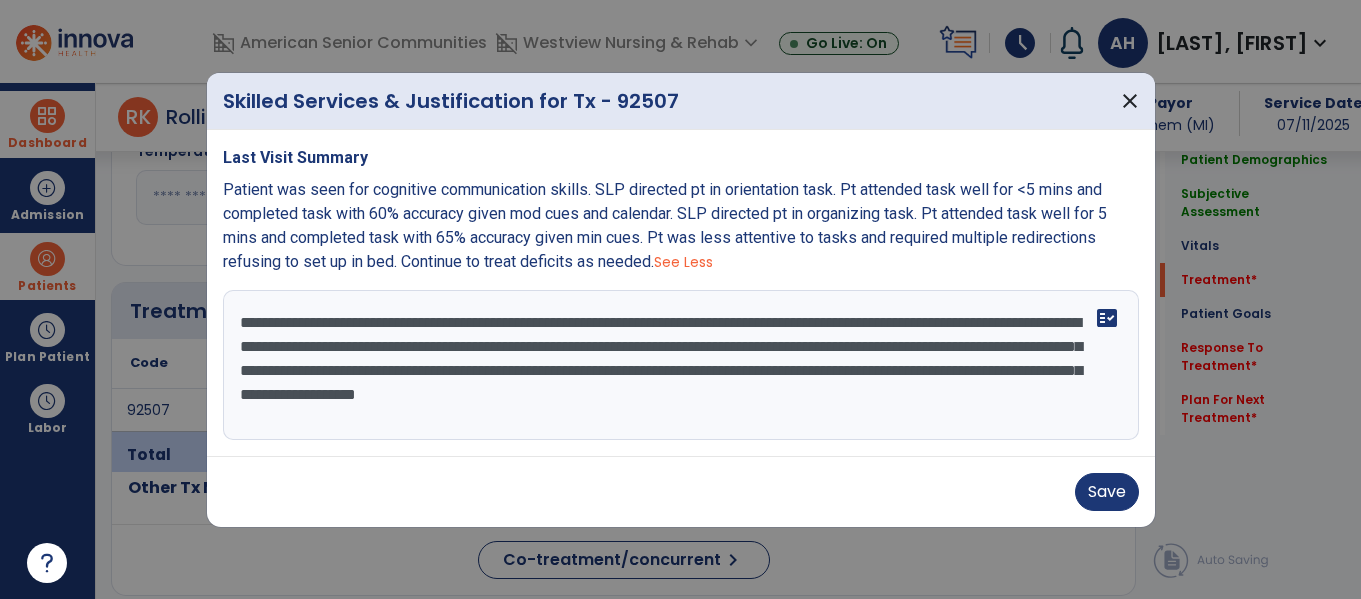 click on "**********" at bounding box center (681, 365) 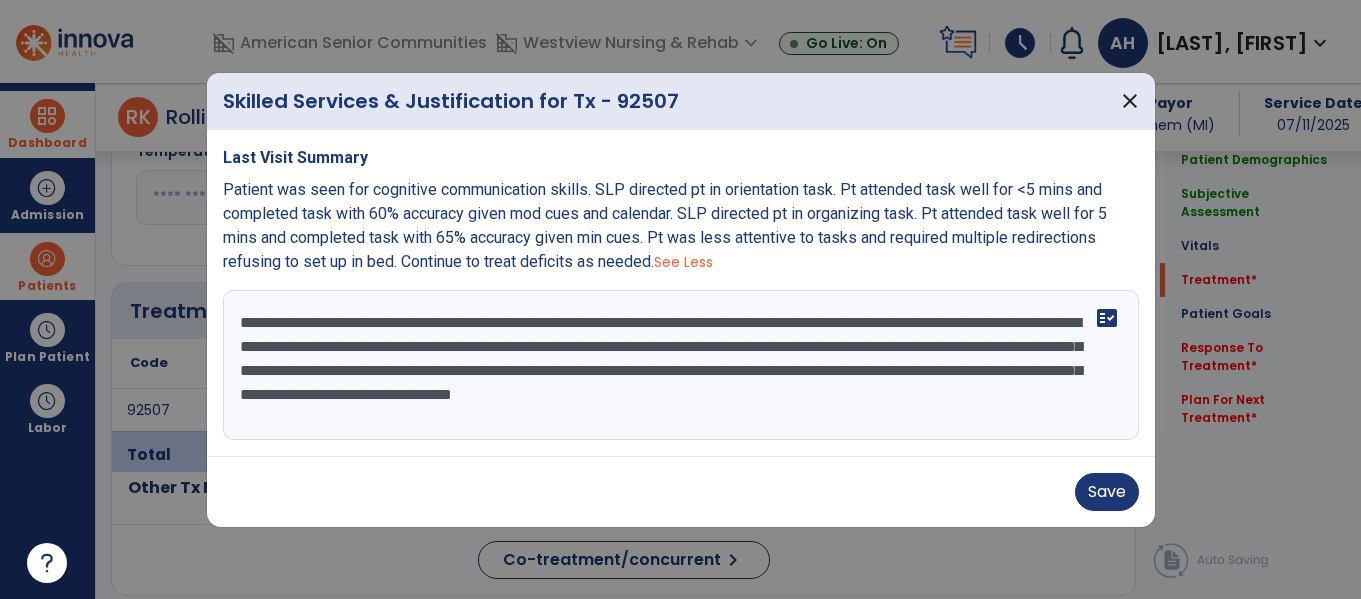 click on "**********" at bounding box center [681, 365] 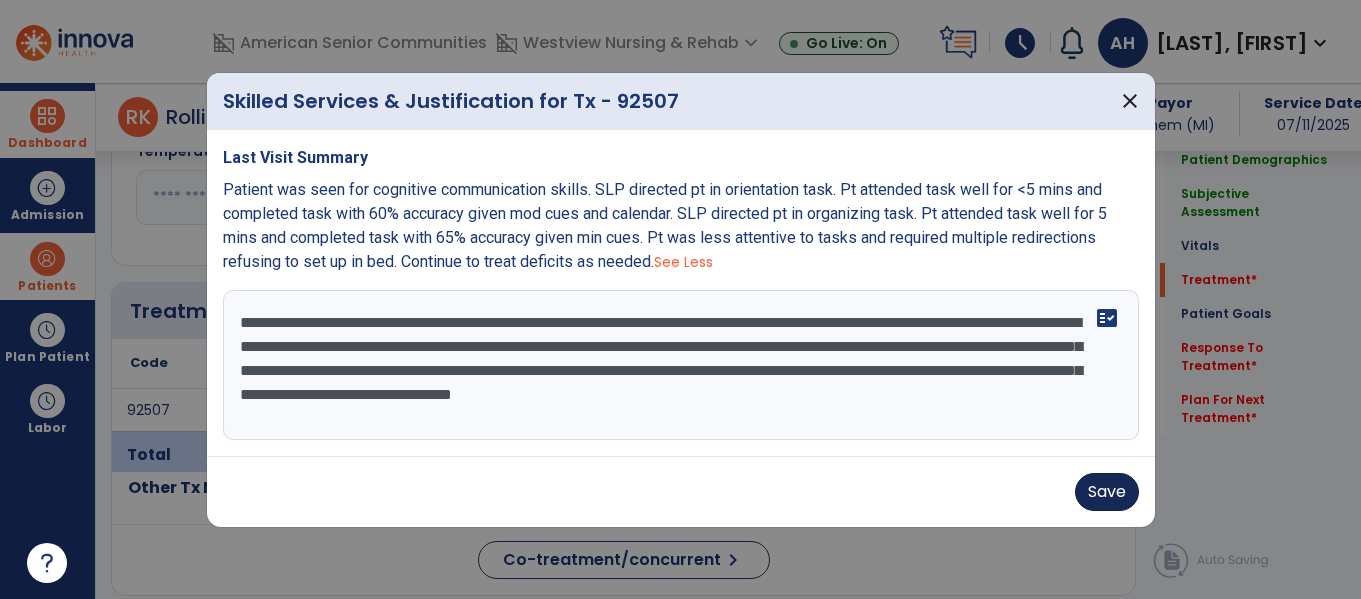 type on "**********" 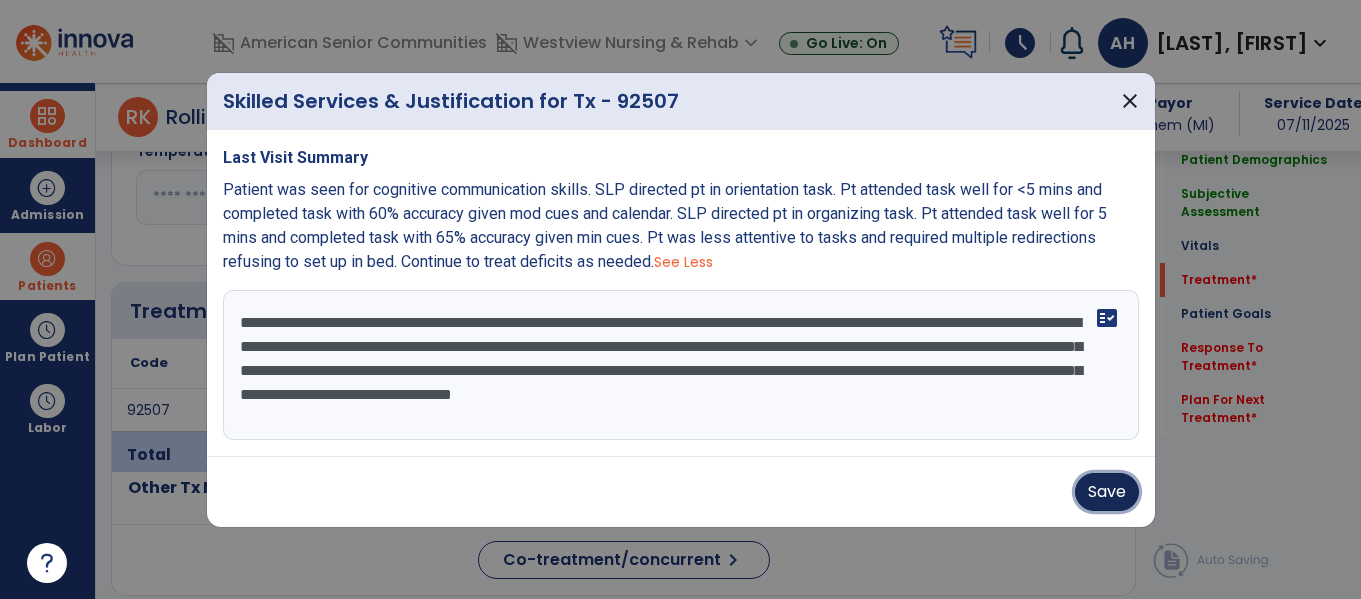 click on "Save" at bounding box center [1107, 492] 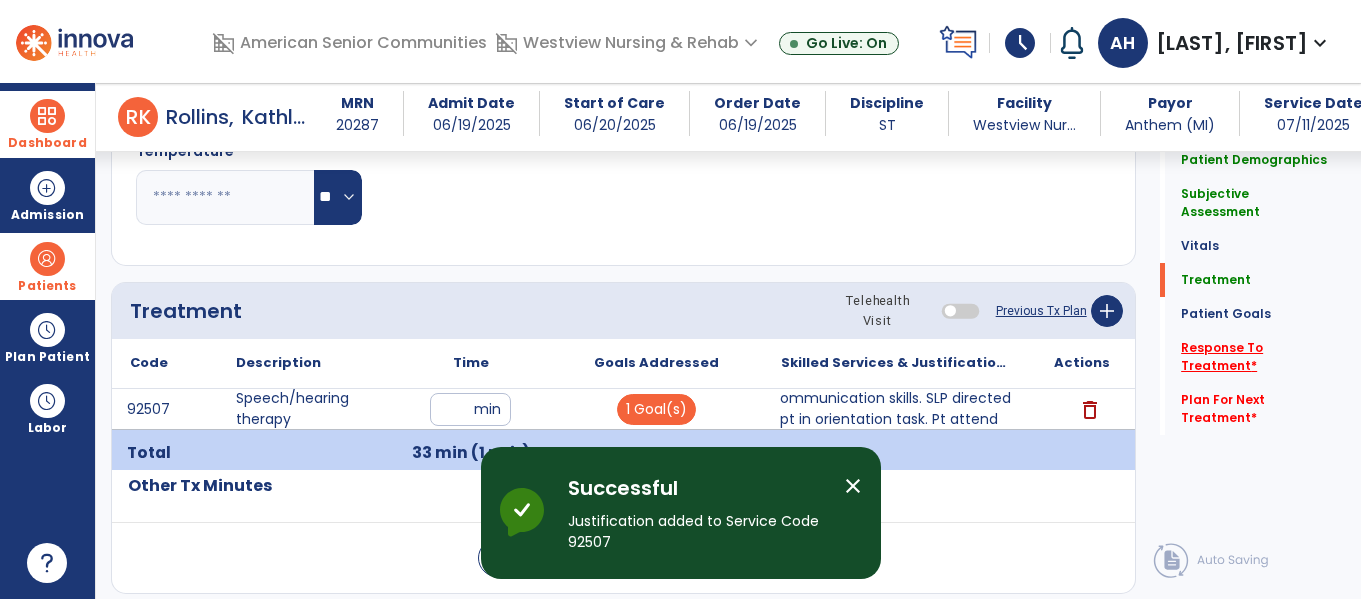 click on "Response To Treatment   *" 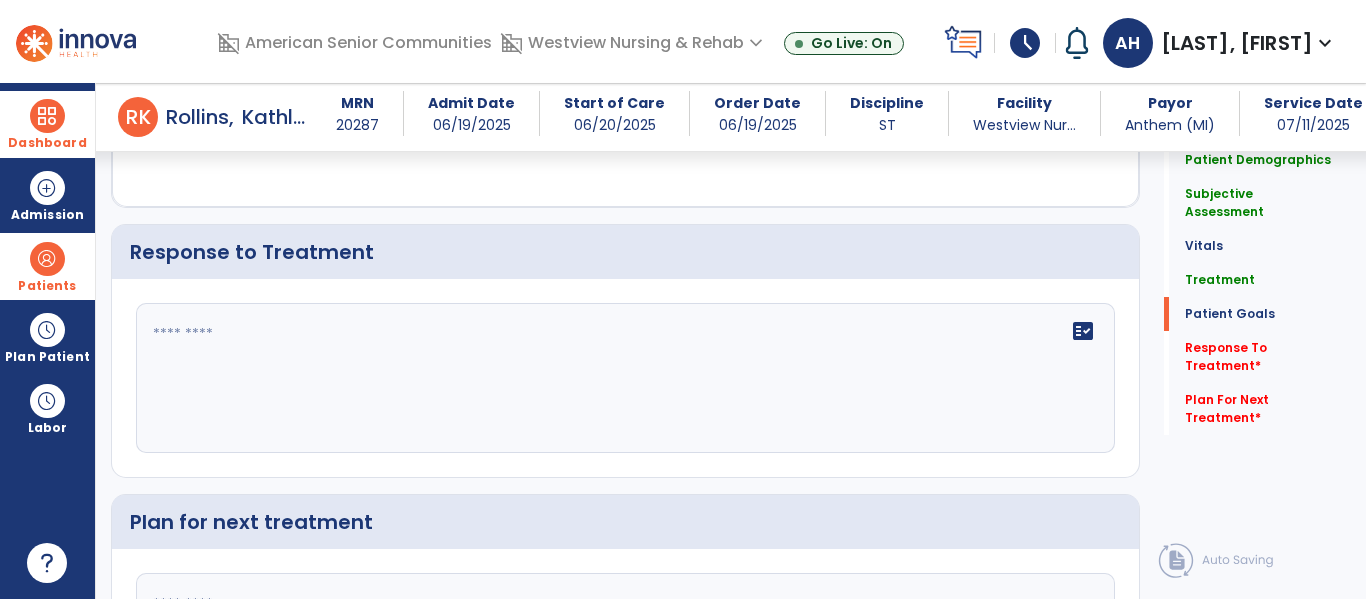 scroll, scrollTop: 2891, scrollLeft: 0, axis: vertical 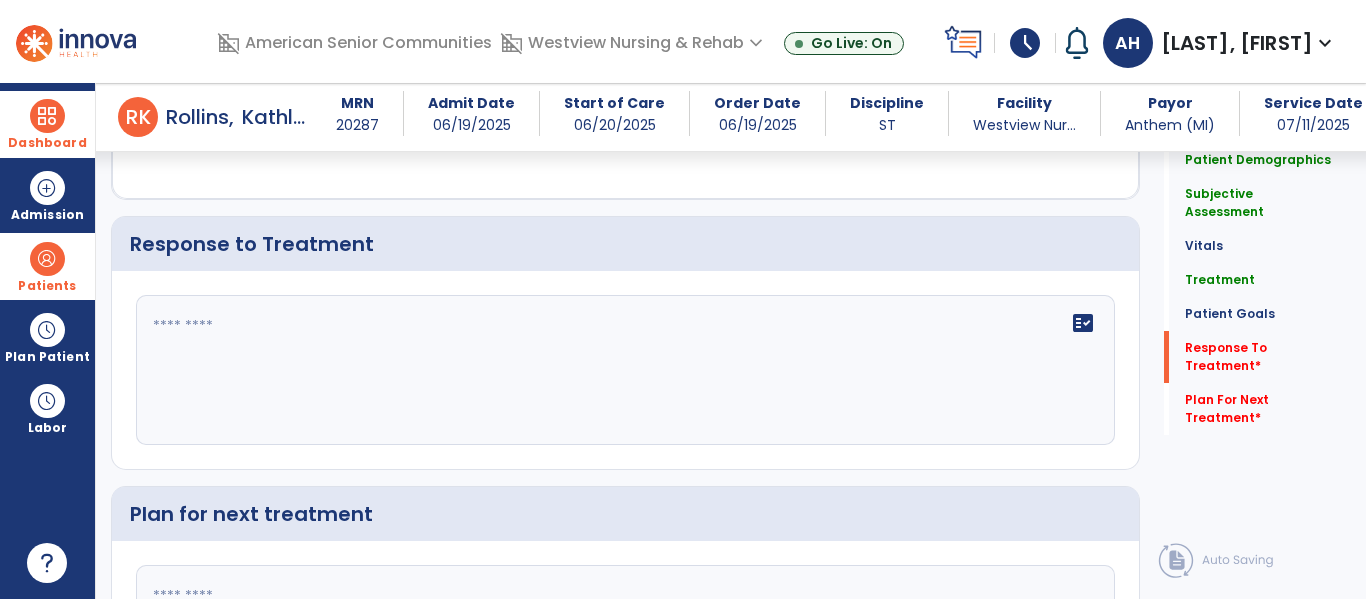 click on "fact_check" 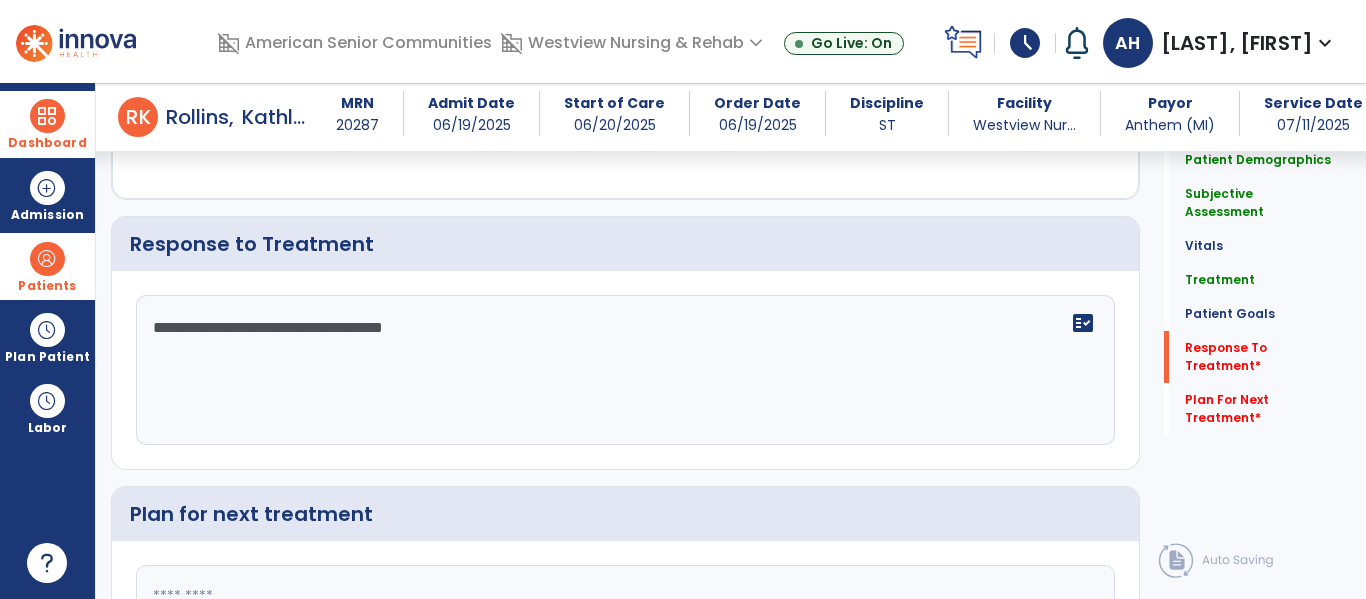 type on "**********" 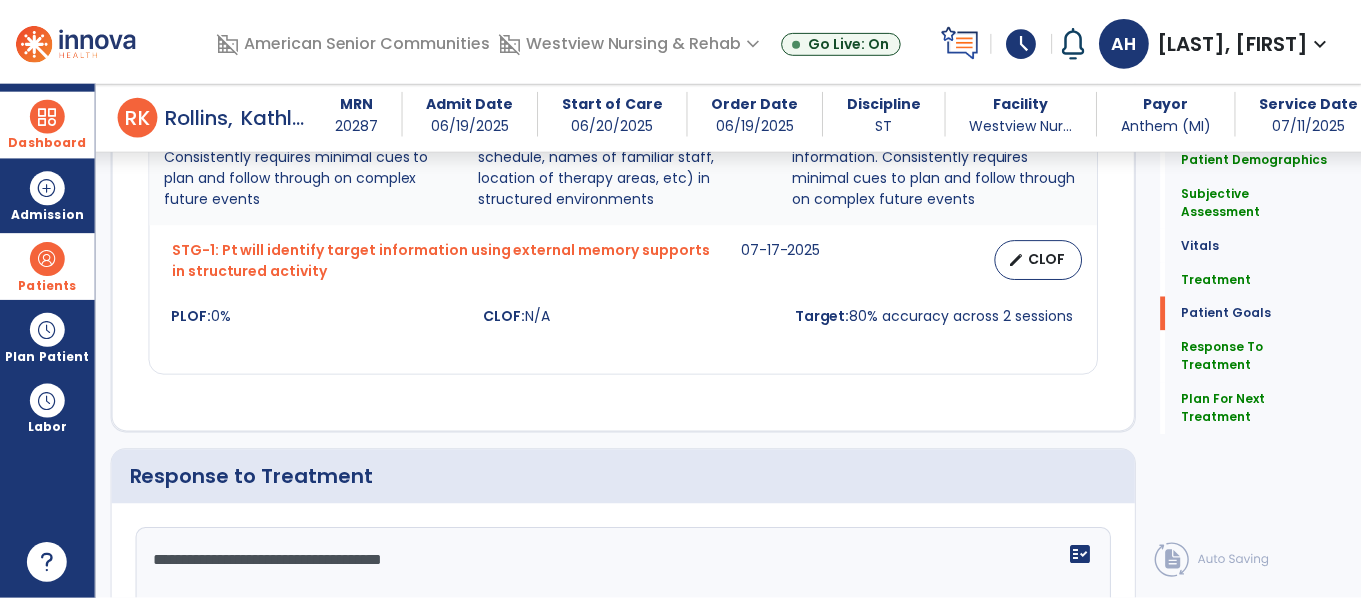scroll, scrollTop: 3119, scrollLeft: 0, axis: vertical 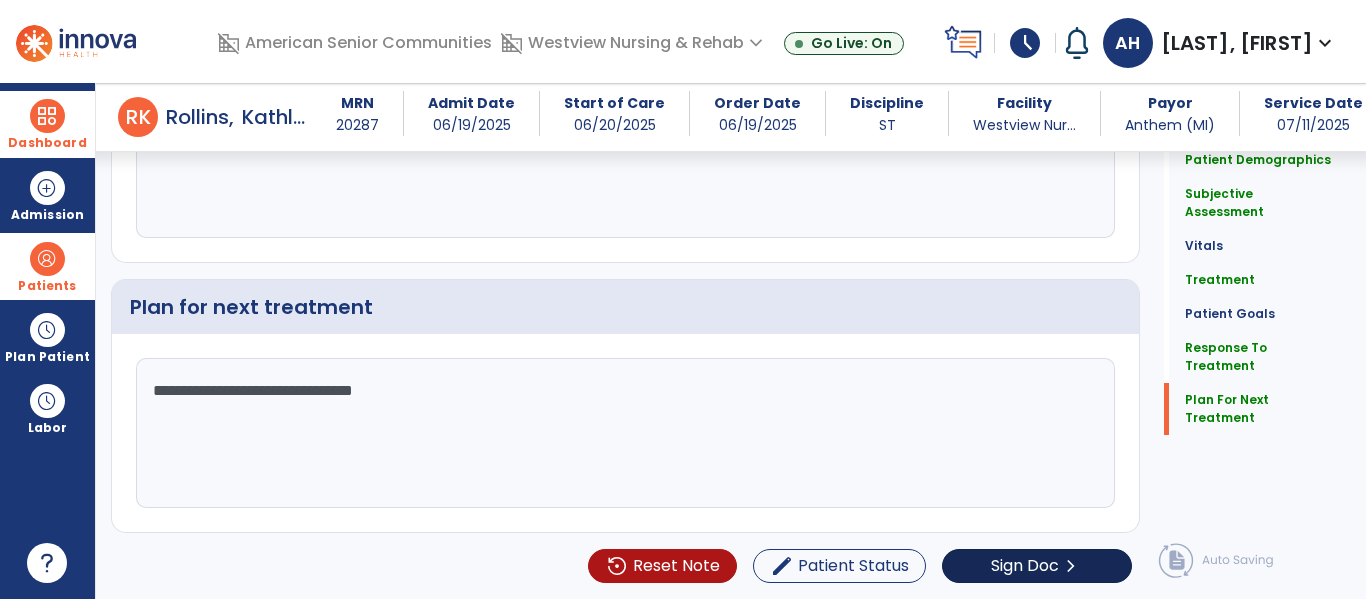 type on "**********" 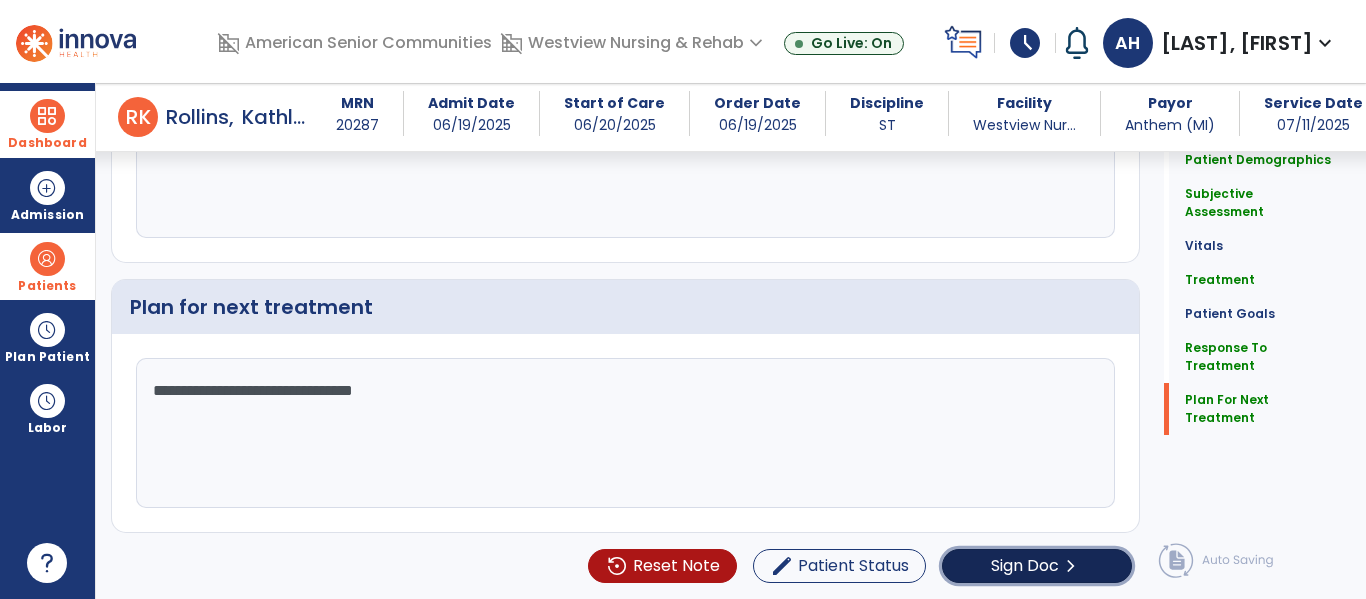 click on "Sign Doc  chevron_right" 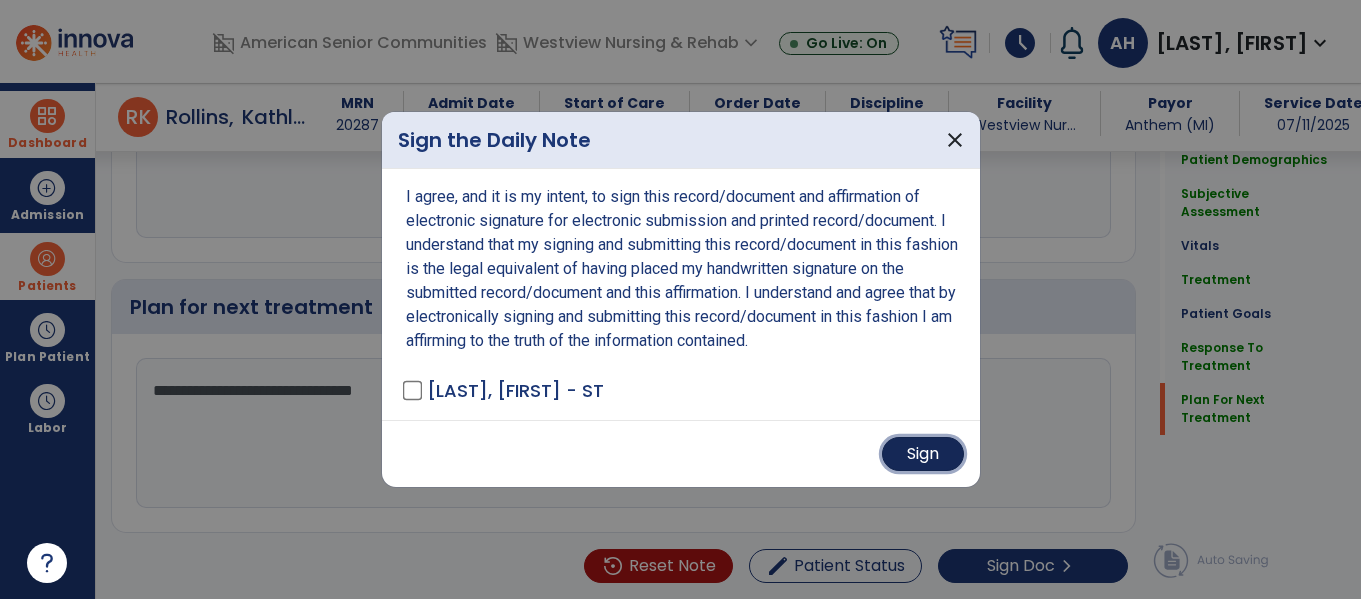click on "Sign" at bounding box center [923, 454] 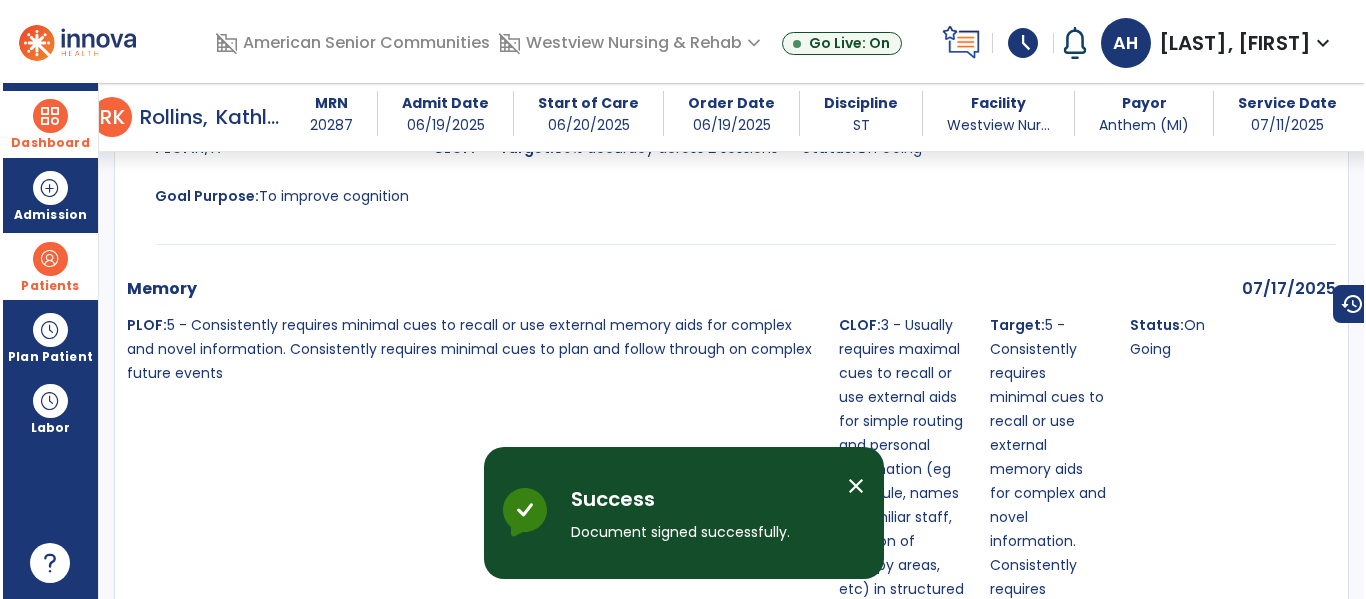 scroll, scrollTop: 4437, scrollLeft: 0, axis: vertical 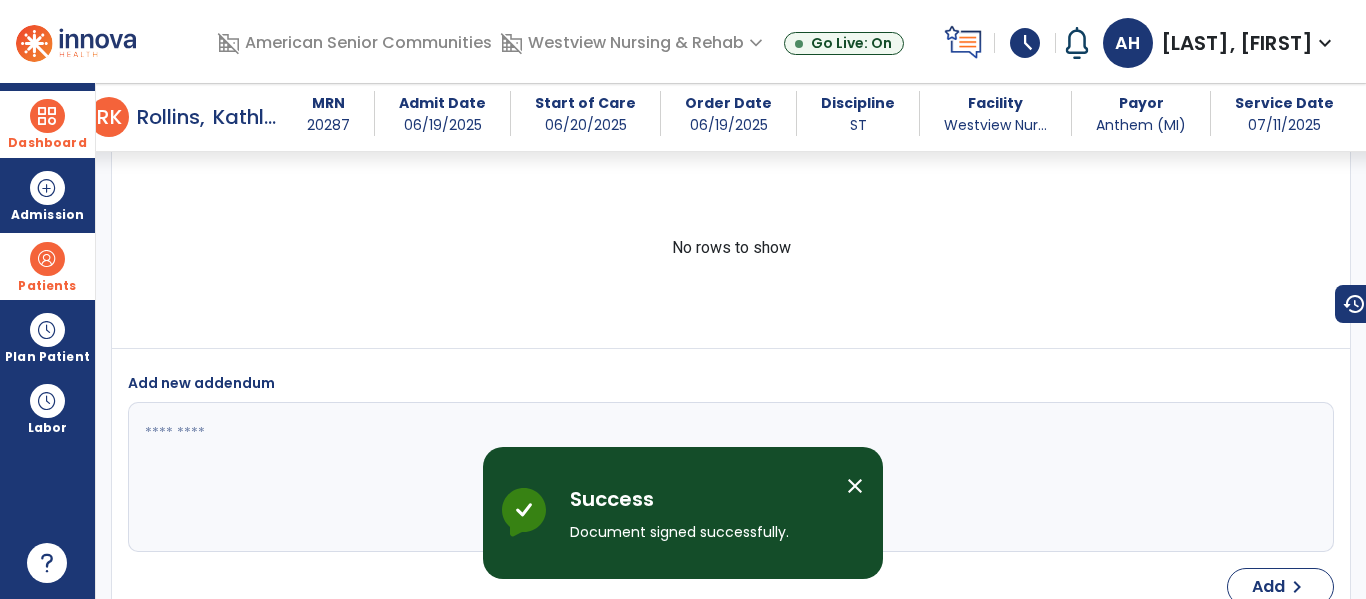 click on "Dashboard" at bounding box center (47, 124) 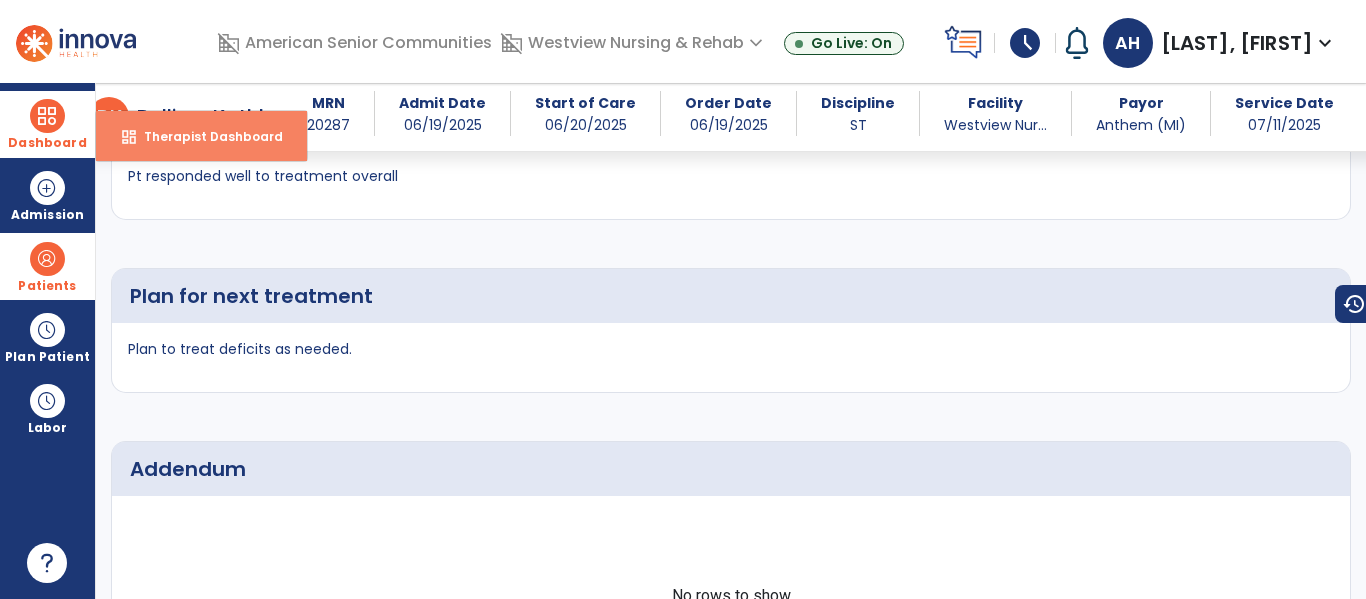 click on "dashboard  Therapist Dashboard" at bounding box center [201, 136] 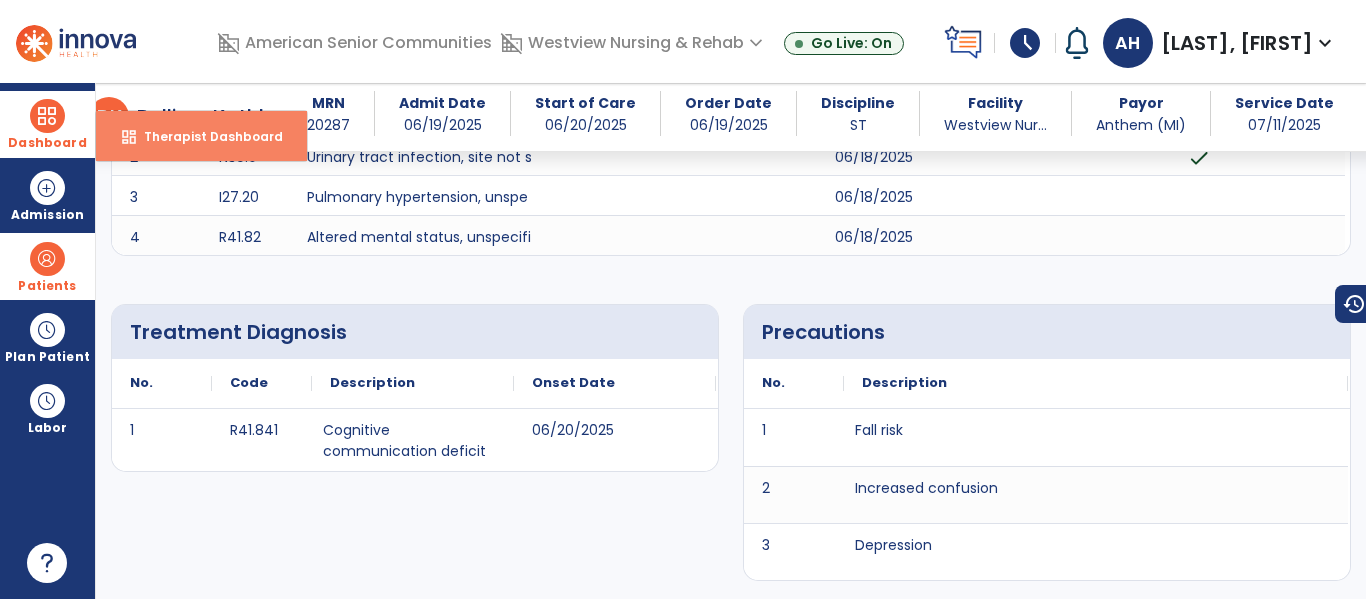 select on "****" 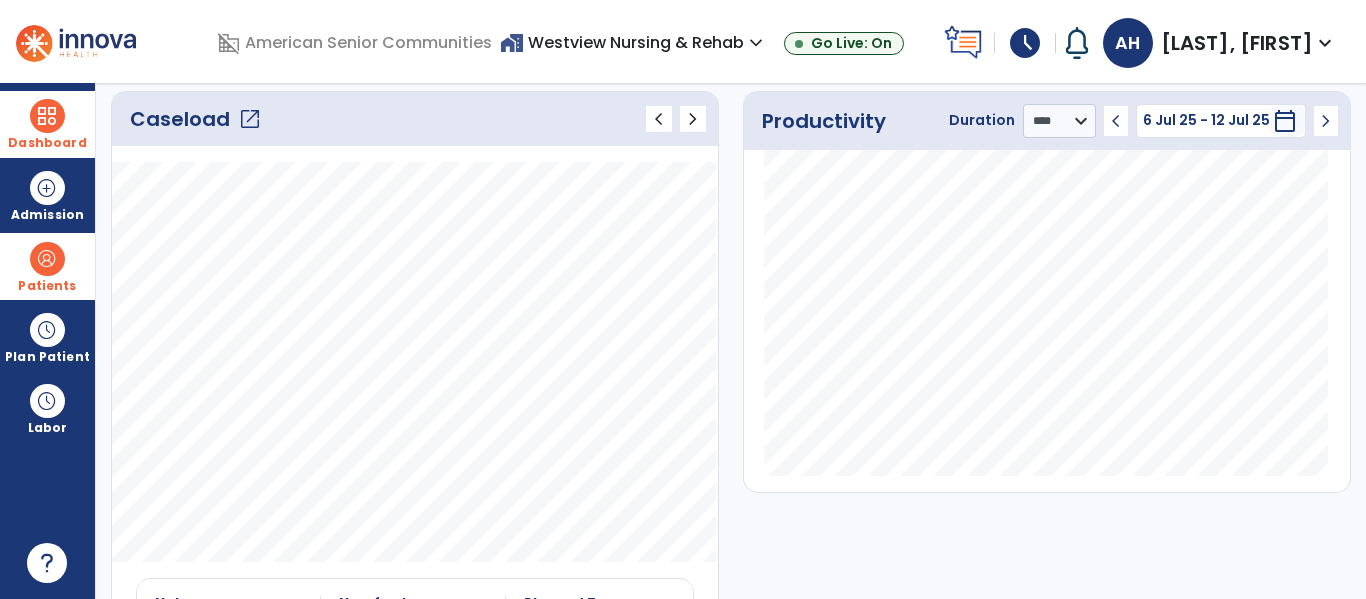 scroll, scrollTop: 0, scrollLeft: 0, axis: both 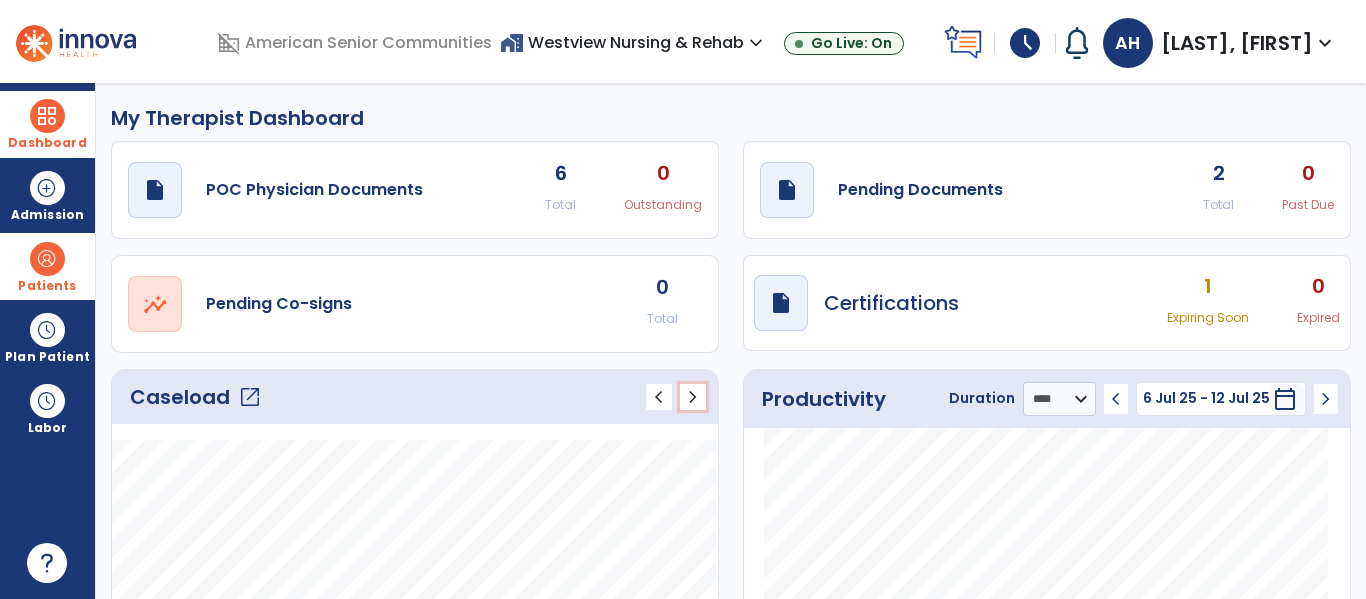 click on "chevron_right" 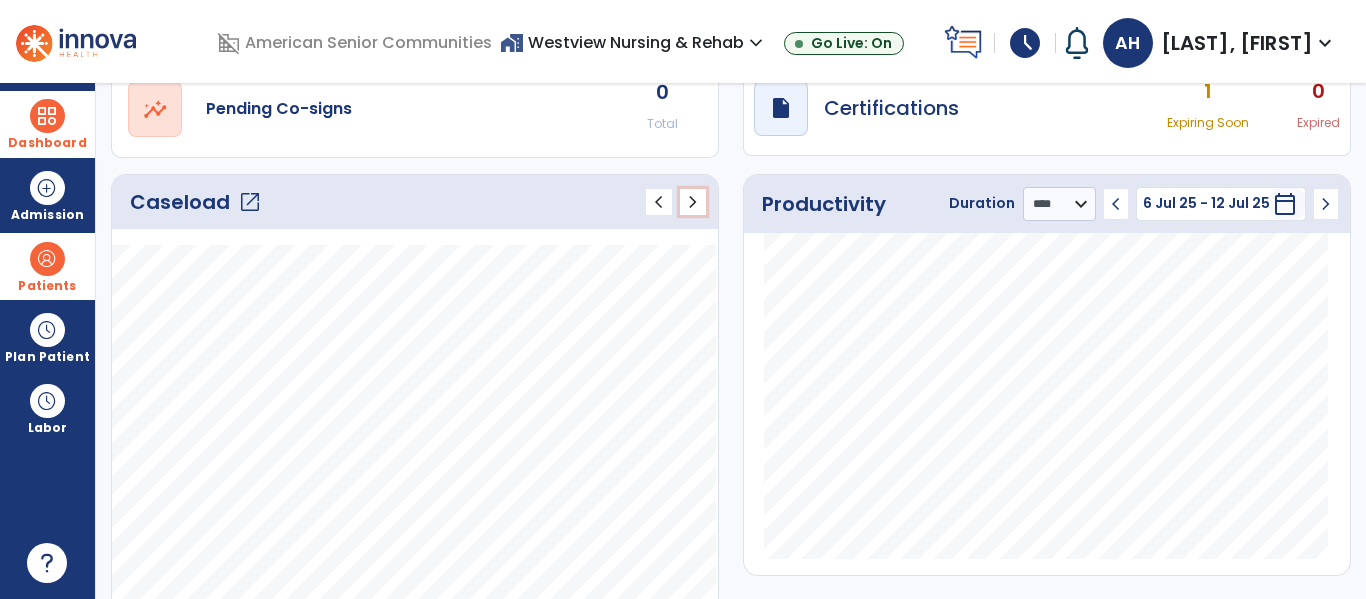 scroll, scrollTop: 0, scrollLeft: 0, axis: both 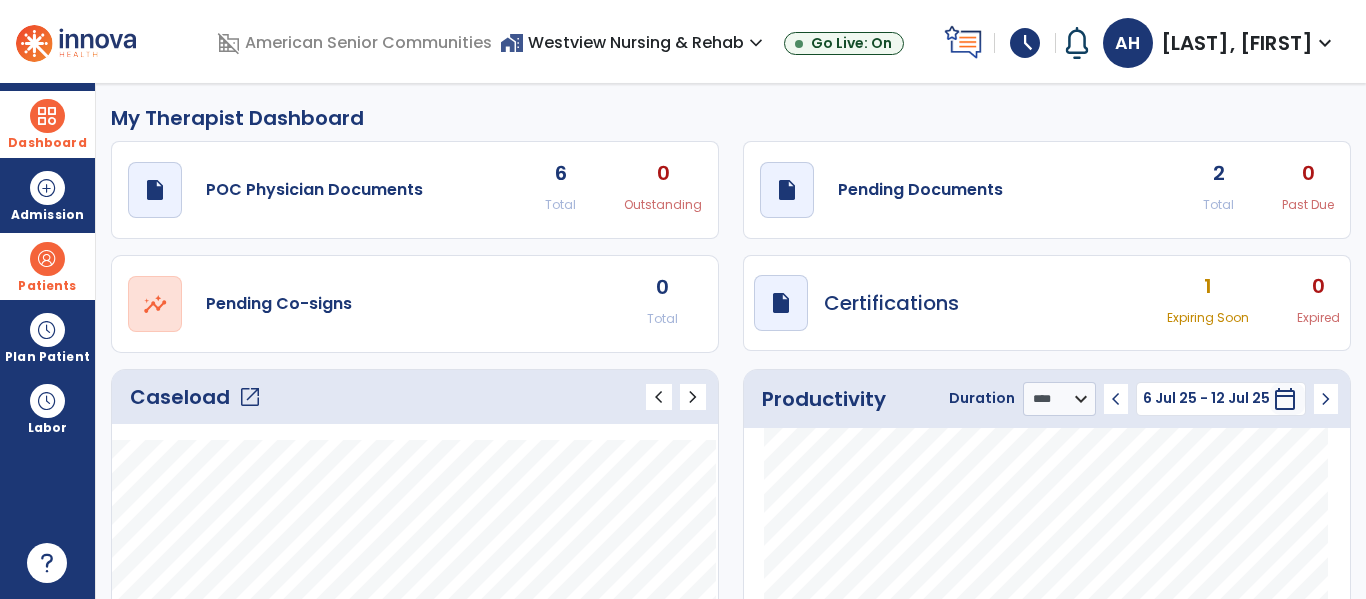 click at bounding box center (47, 116) 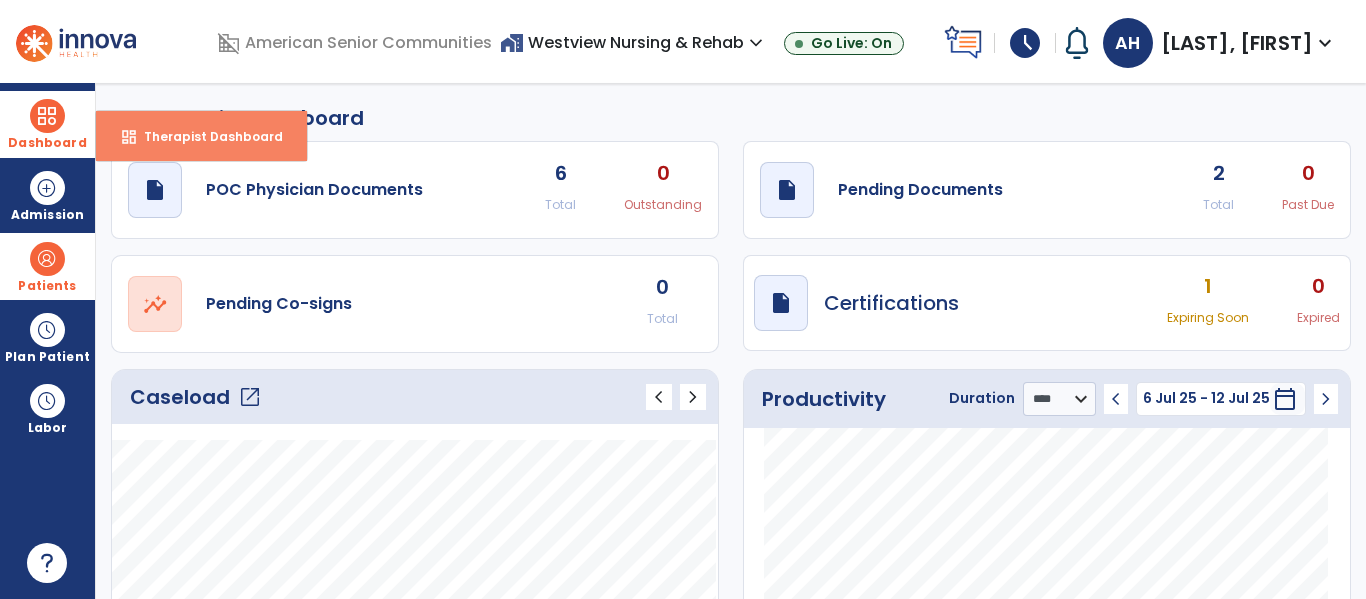 click on "dashboard  Therapist Dashboard" at bounding box center (201, 136) 